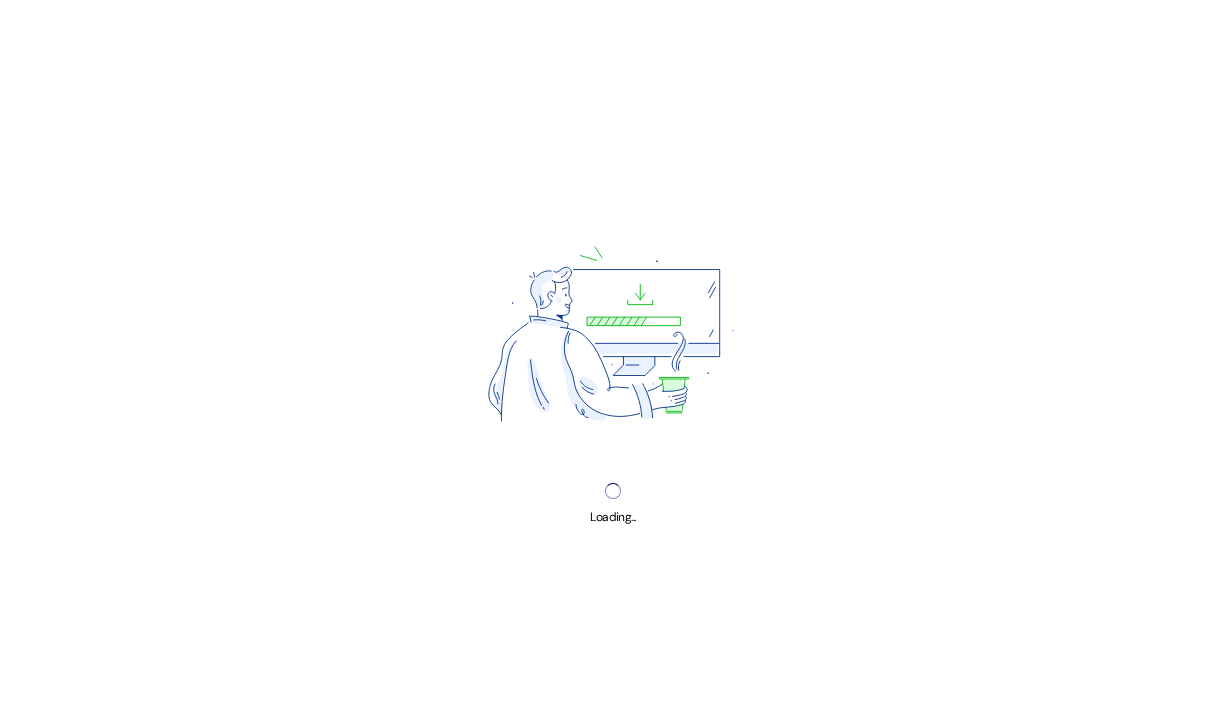 scroll, scrollTop: 0, scrollLeft: 0, axis: both 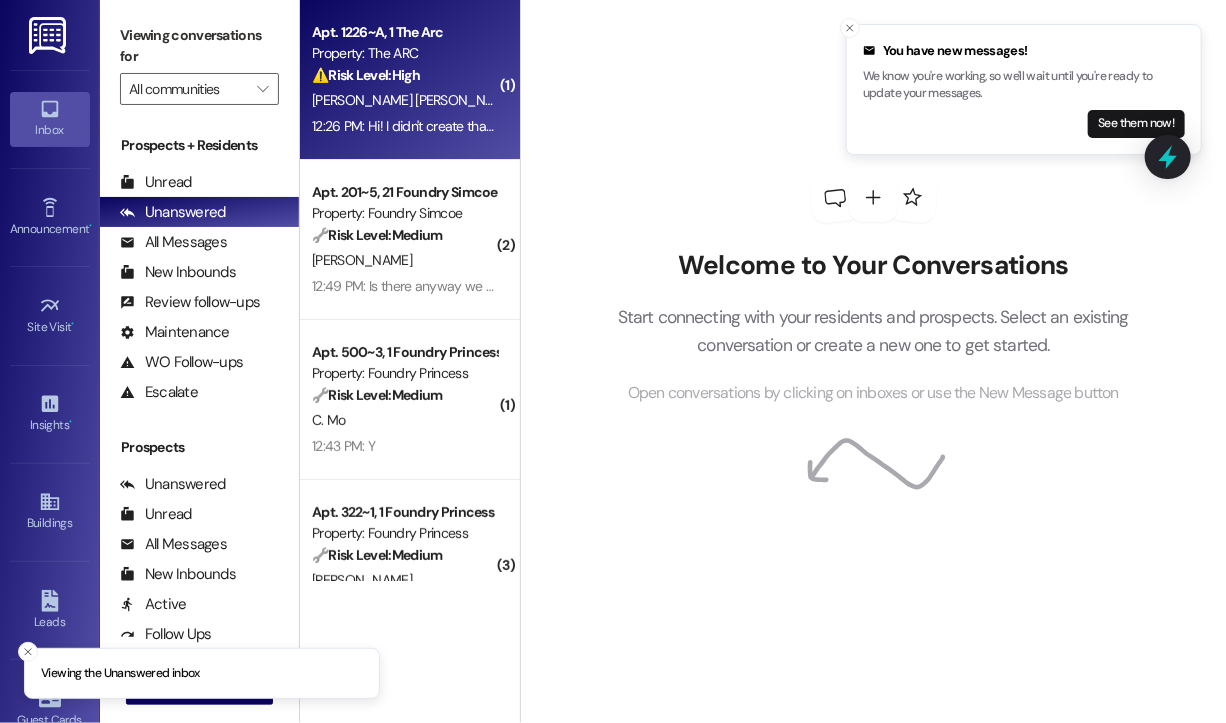 click on "[PERSON_NAME] [PERSON_NAME]" at bounding box center (404, 100) 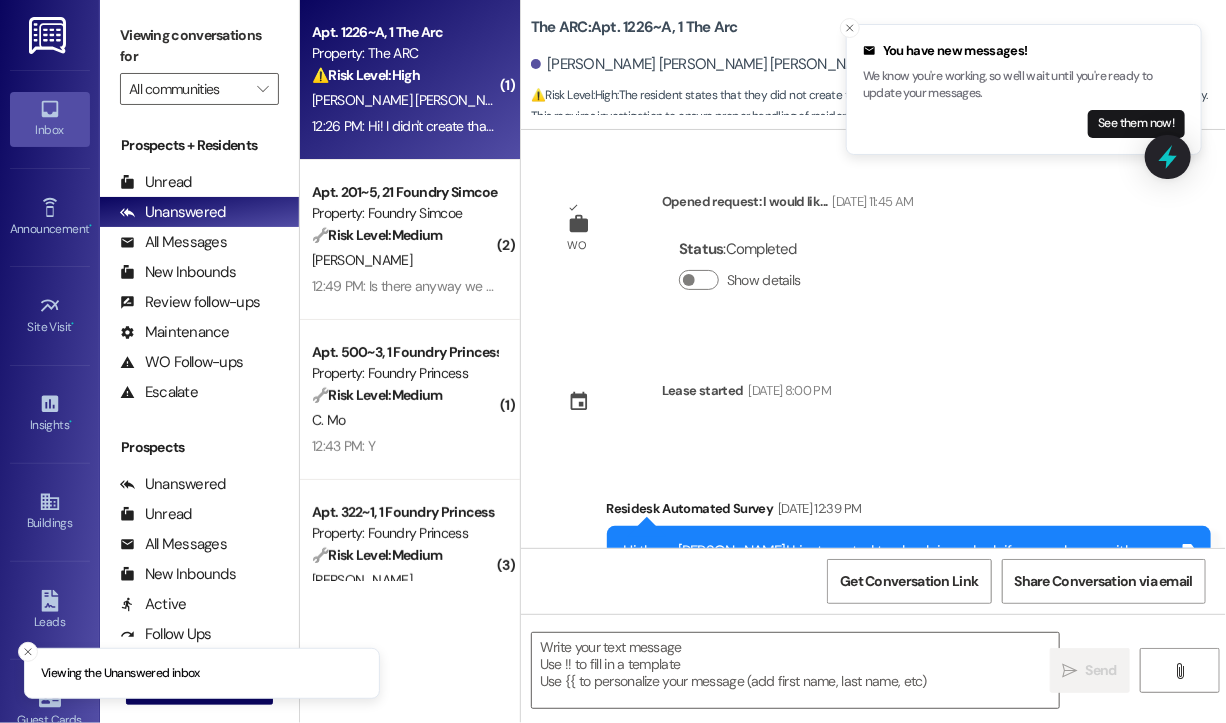 click on "[PERSON_NAME] [PERSON_NAME]" at bounding box center [404, 100] 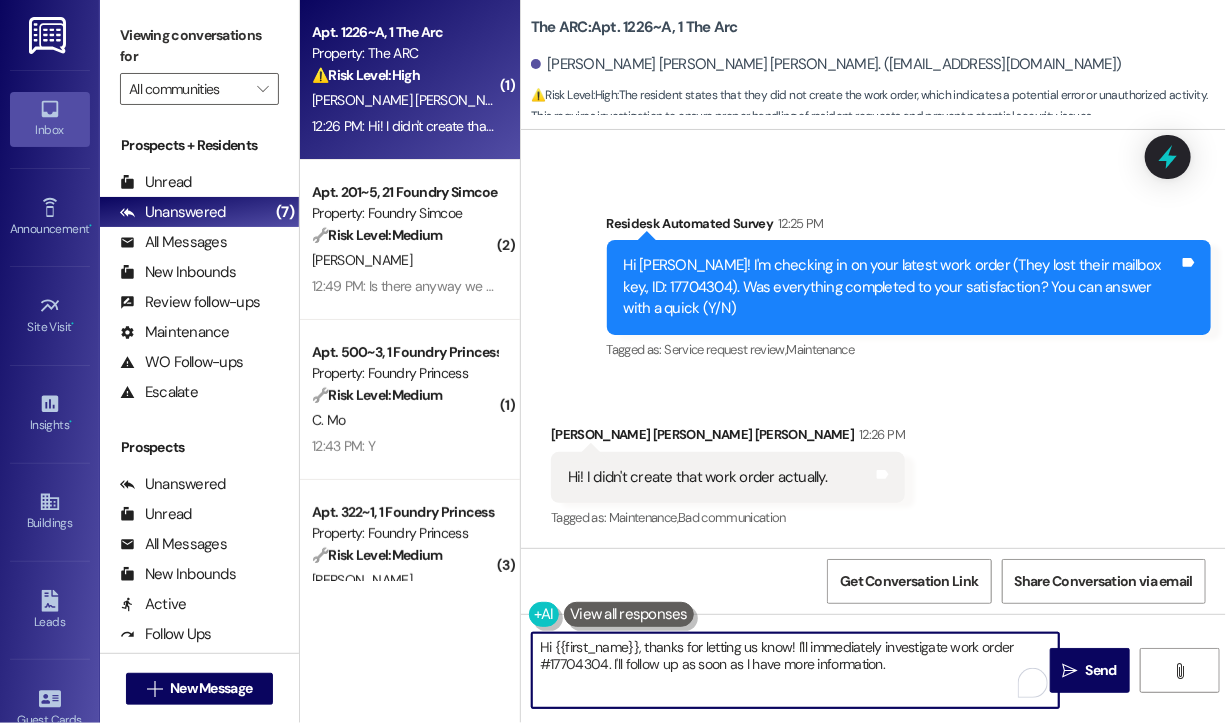drag, startPoint x: 942, startPoint y: 666, endPoint x: 636, endPoint y: 635, distance: 307.56625 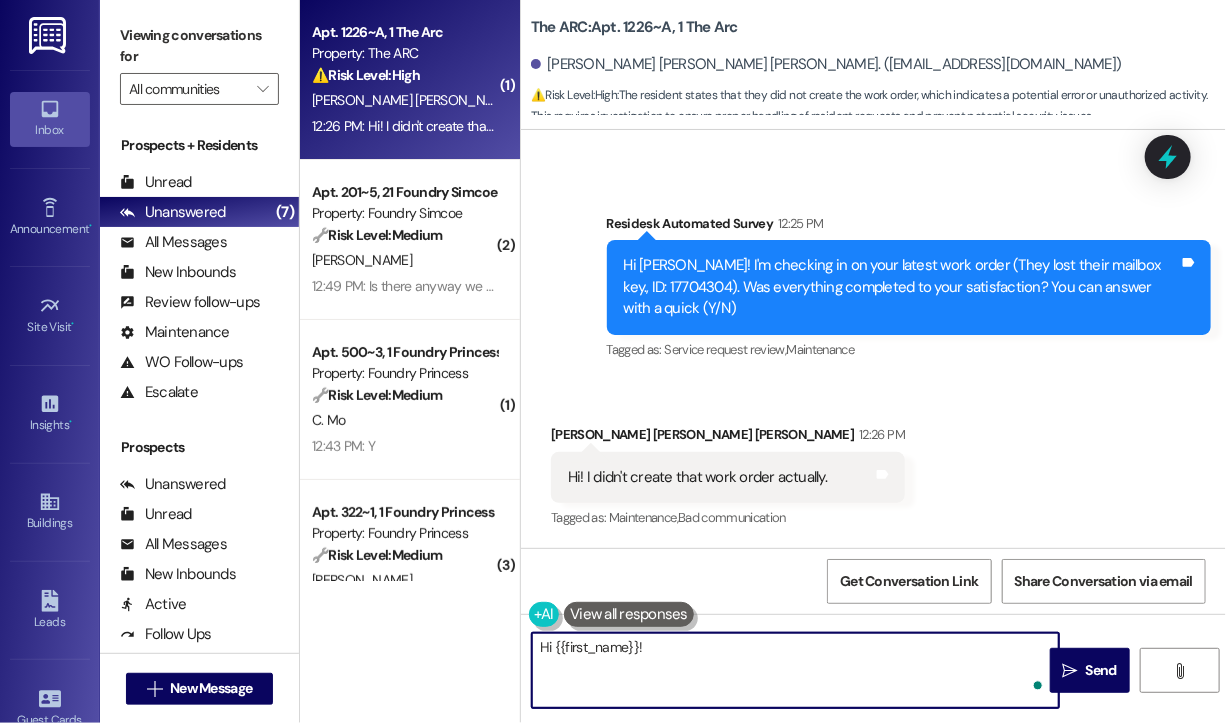 paste on "Just to confirm—did you lose your mailbox key, or are you having trouble accessing it for another reason?" 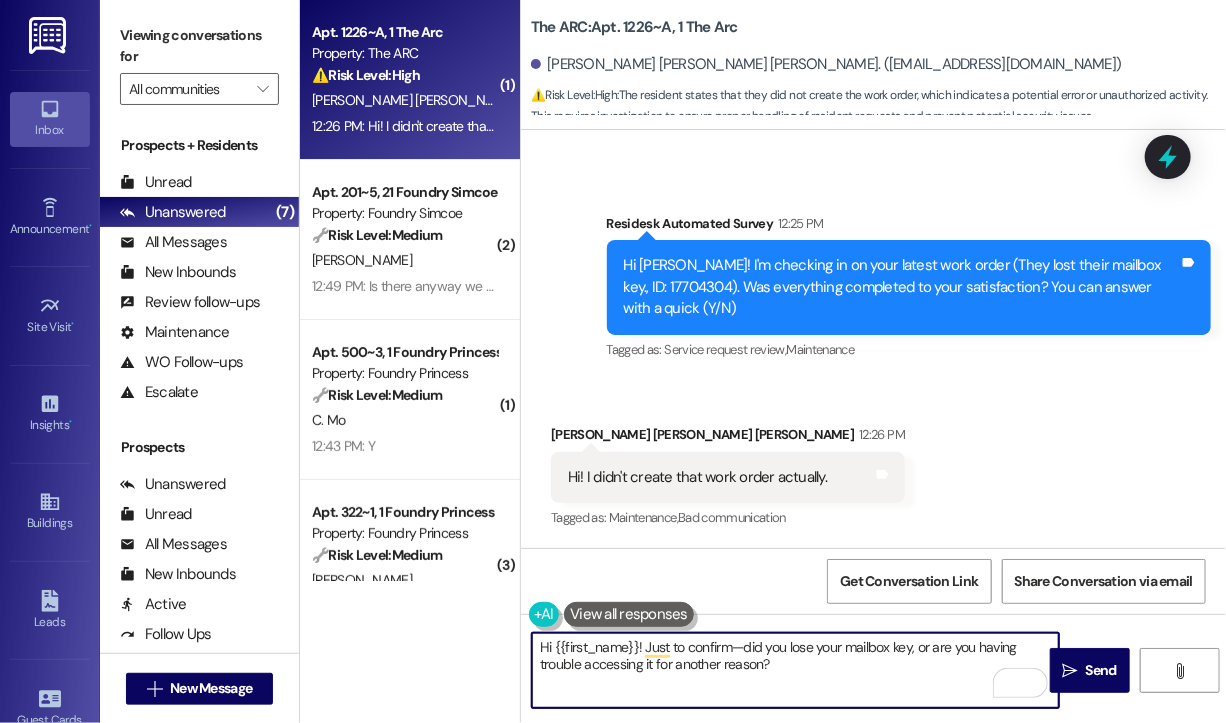 click on "Hi {{first_name}}! Just to confirm—did you lose your mailbox key, or are you having trouble accessing it for another reason?" at bounding box center (795, 670) 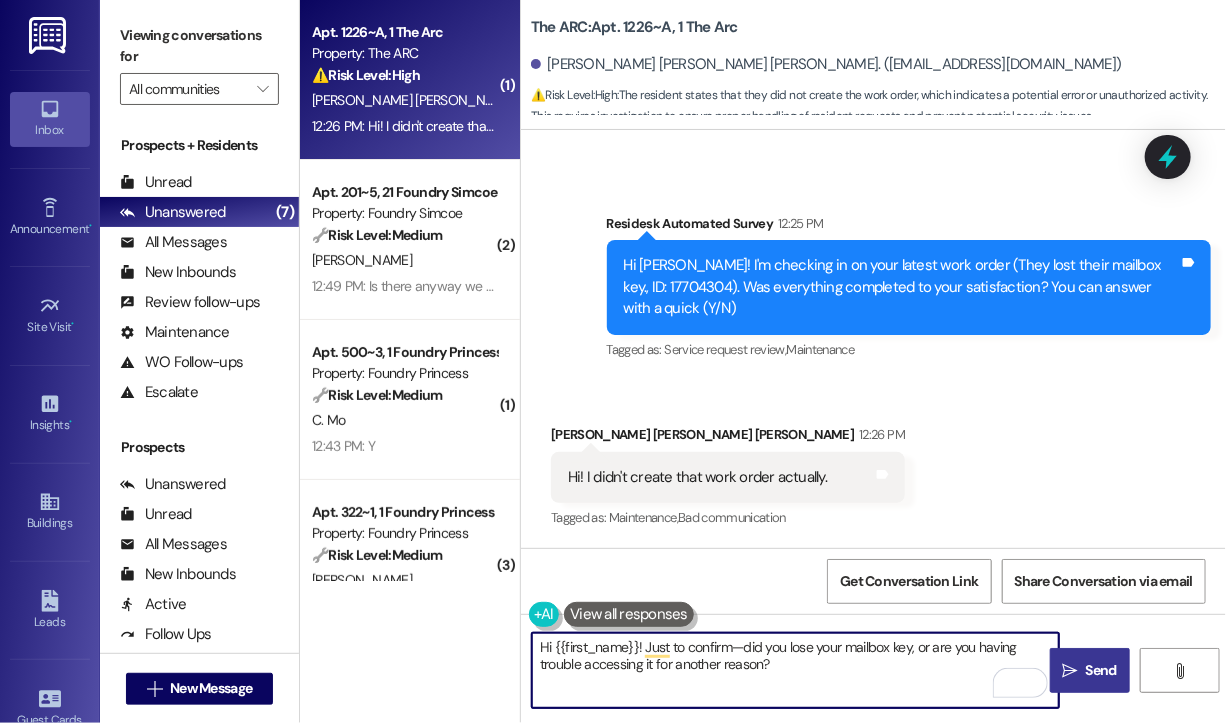 type on "Hi {{first_name}}! Just to confirm—did you lose your mailbox key, or are you having trouble accessing it for another reason?" 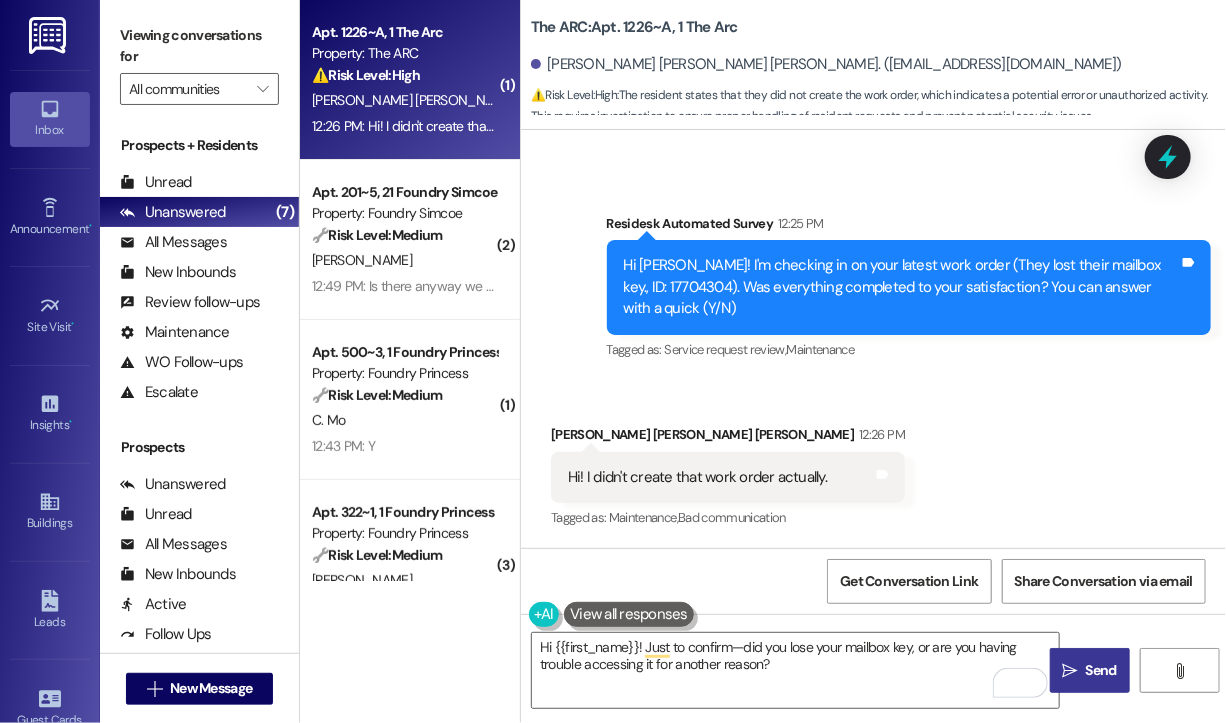 click on "Send" at bounding box center [1101, 670] 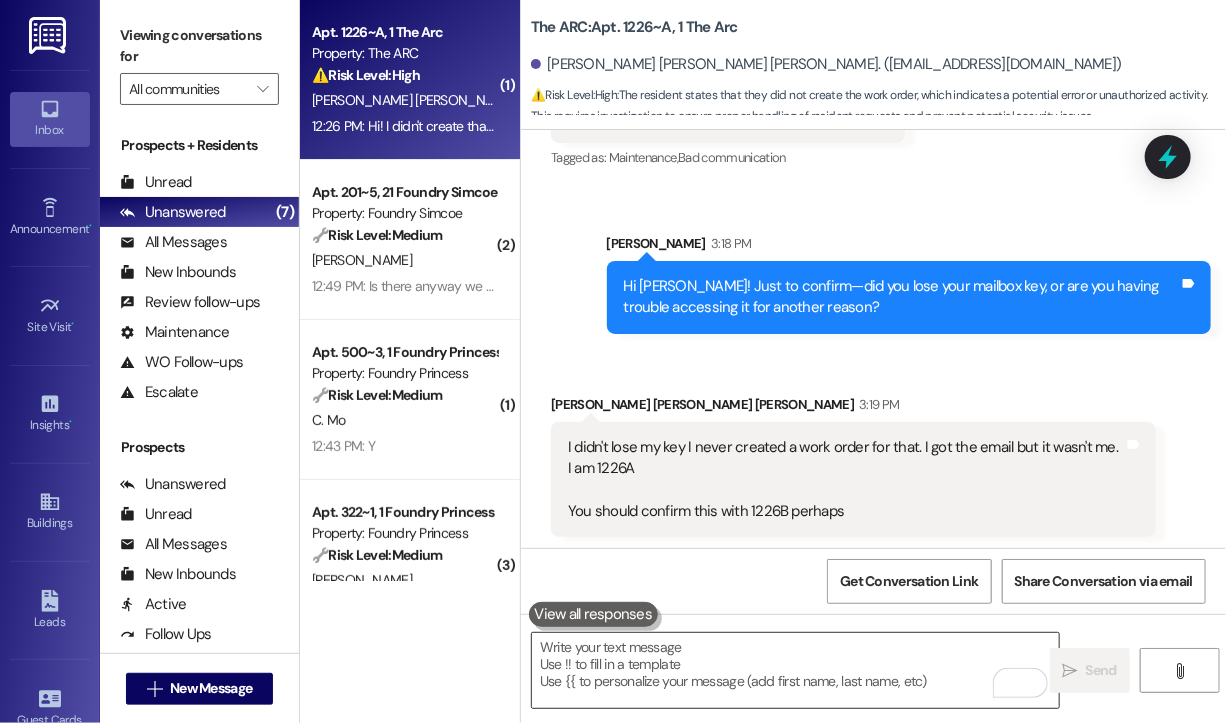 scroll, scrollTop: 6576, scrollLeft: 0, axis: vertical 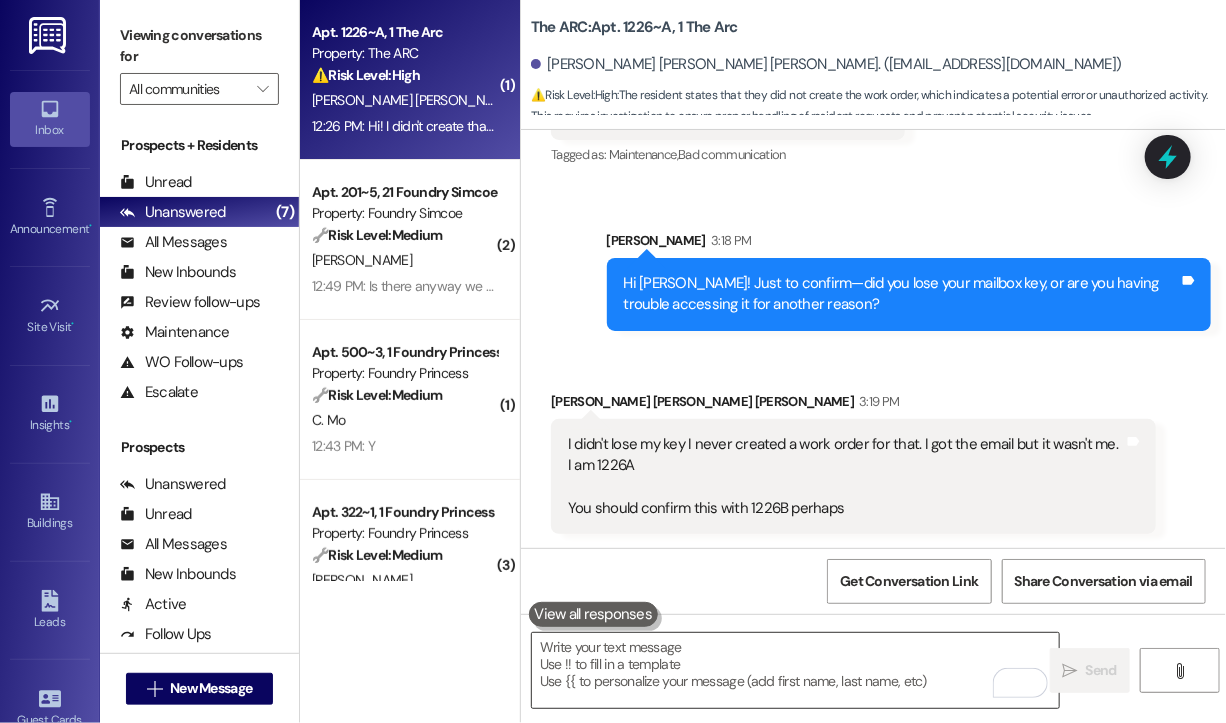 click at bounding box center (795, 670) 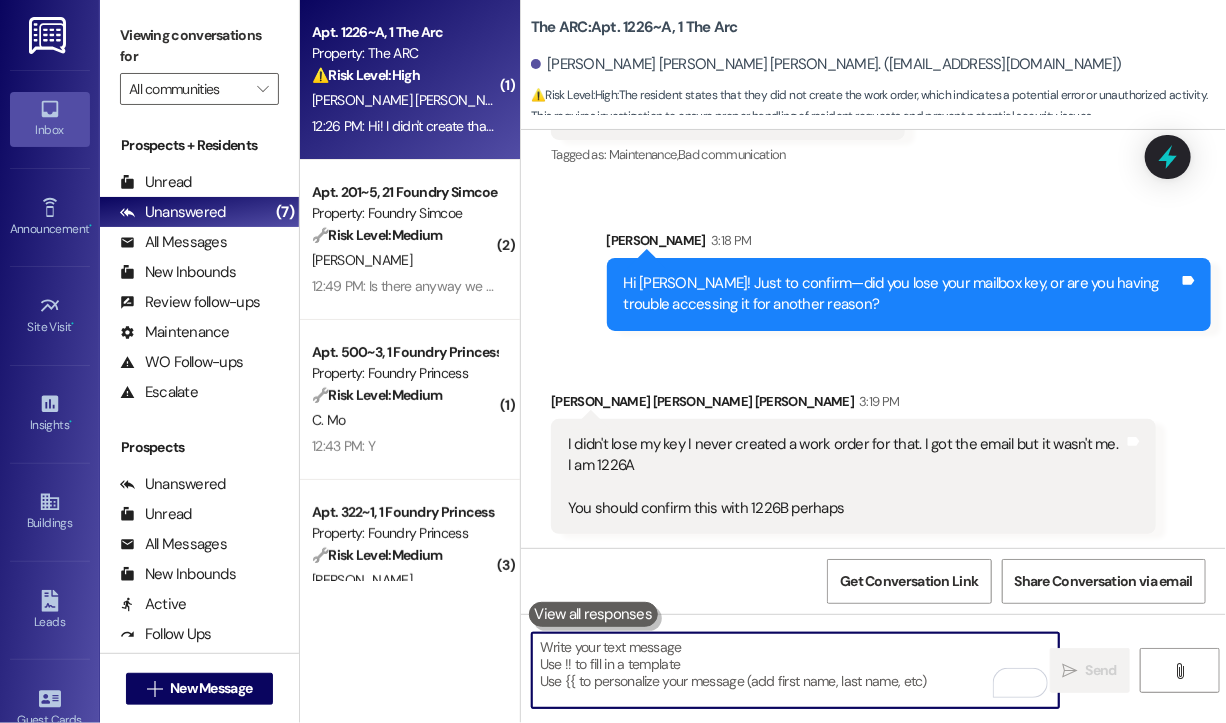 type on "T" 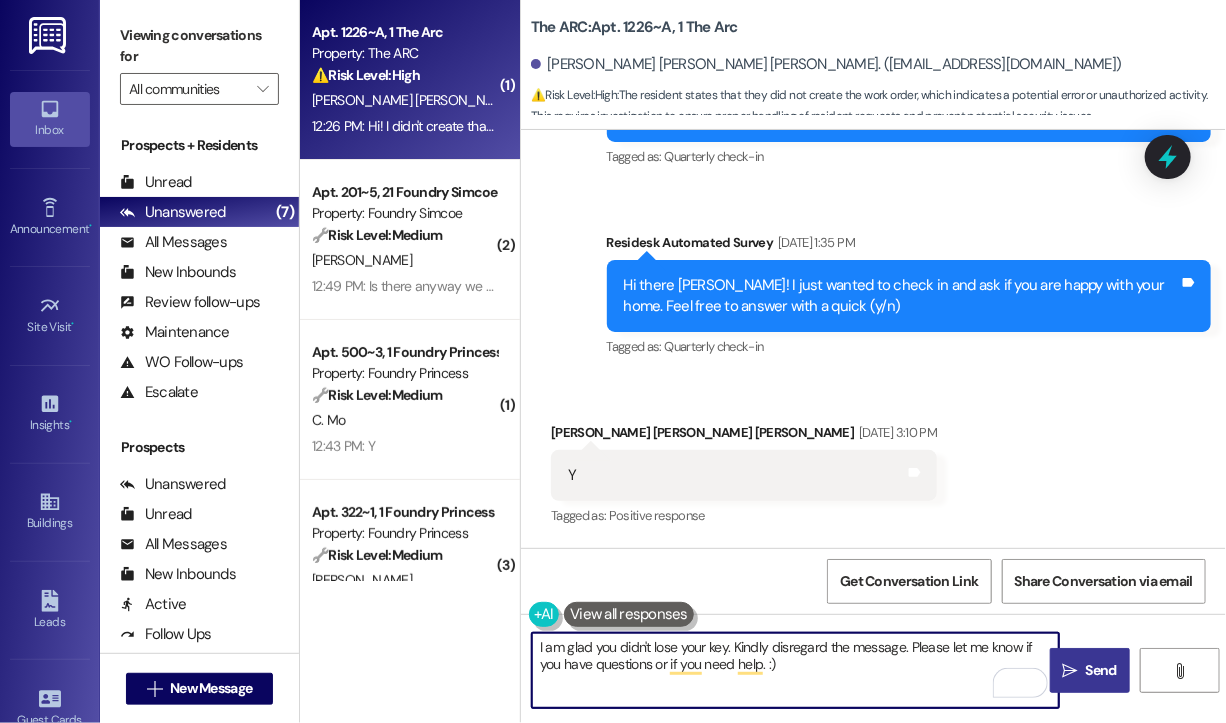 scroll, scrollTop: 5576, scrollLeft: 0, axis: vertical 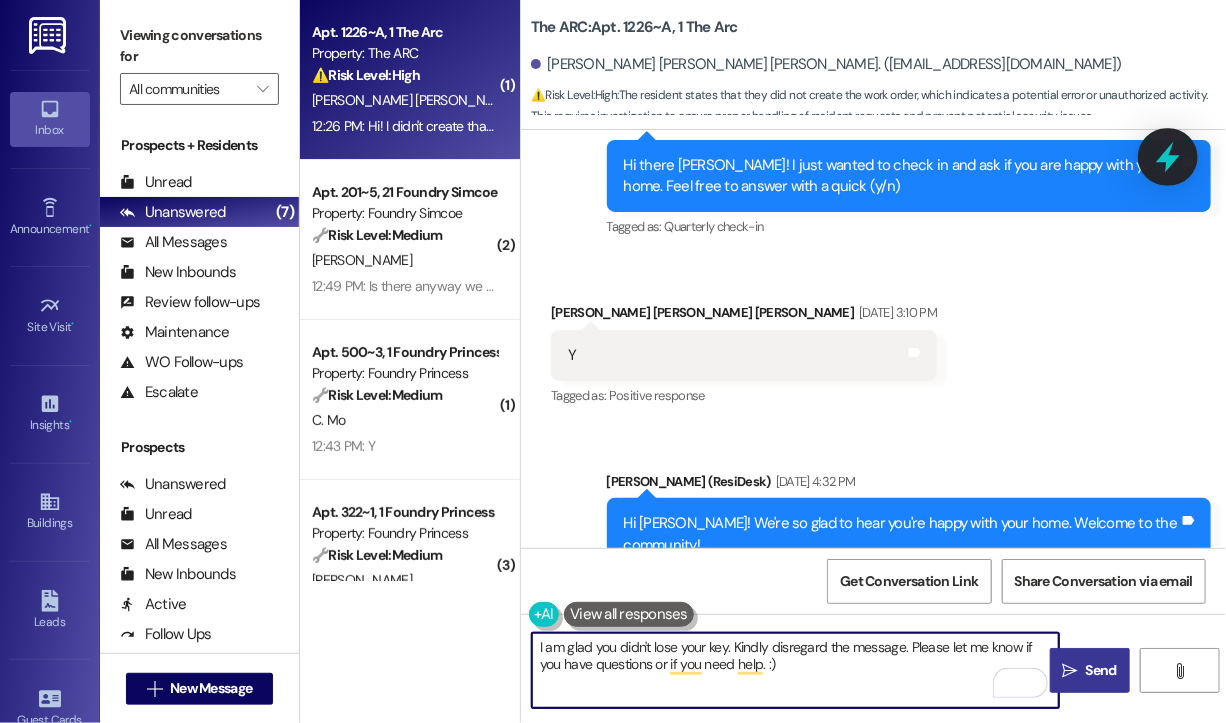 type on "I am glad you didn't lose your key. Kindly disregard the message. Please let me know if you have questions or if you need help. :)" 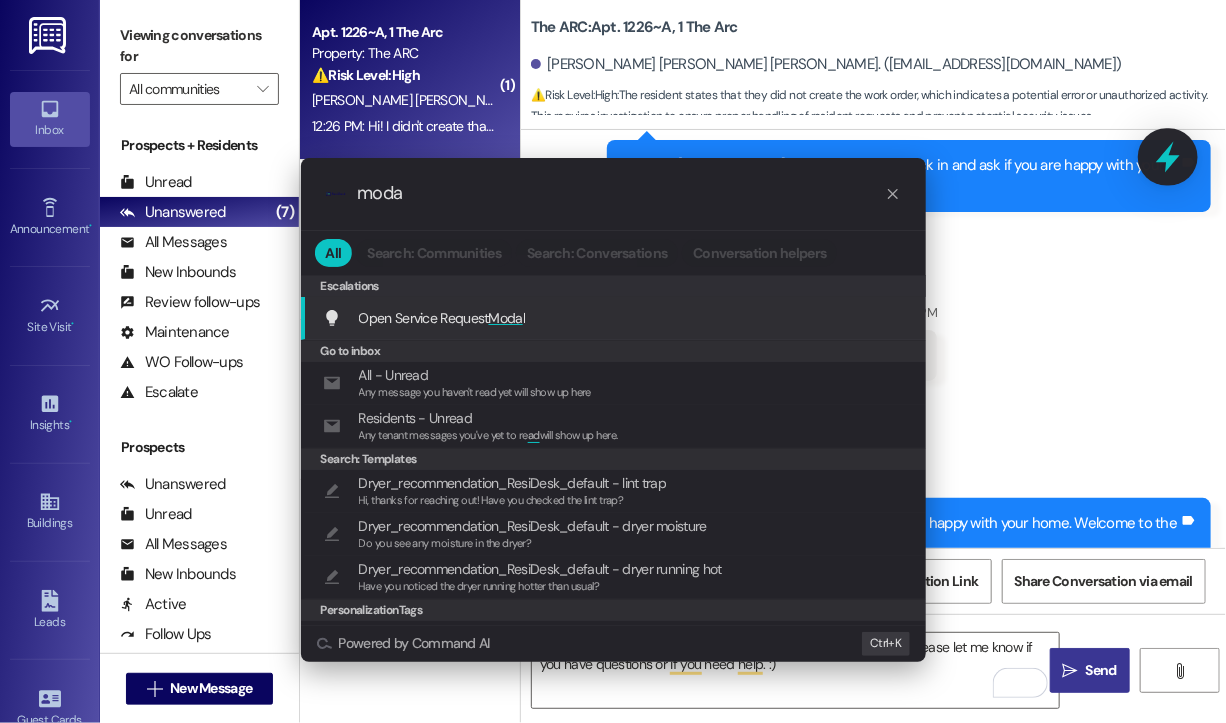 type on "modal" 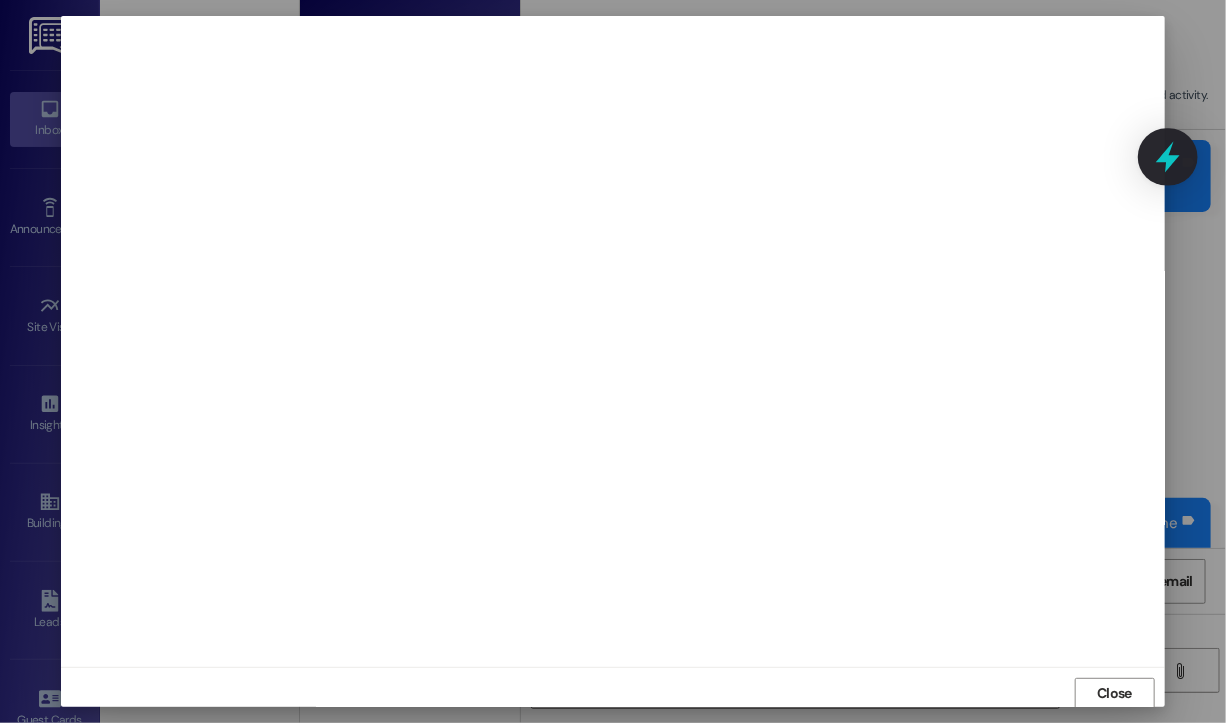 scroll, scrollTop: 2, scrollLeft: 0, axis: vertical 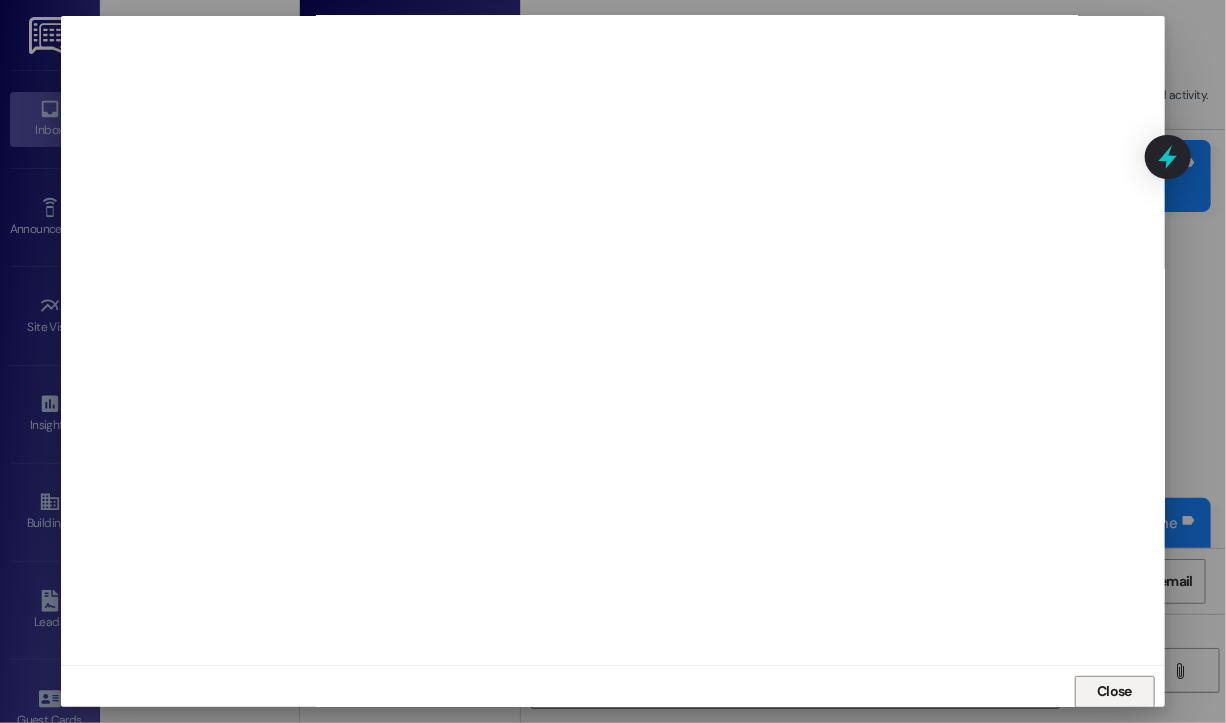 click on "Close" at bounding box center [1114, 691] 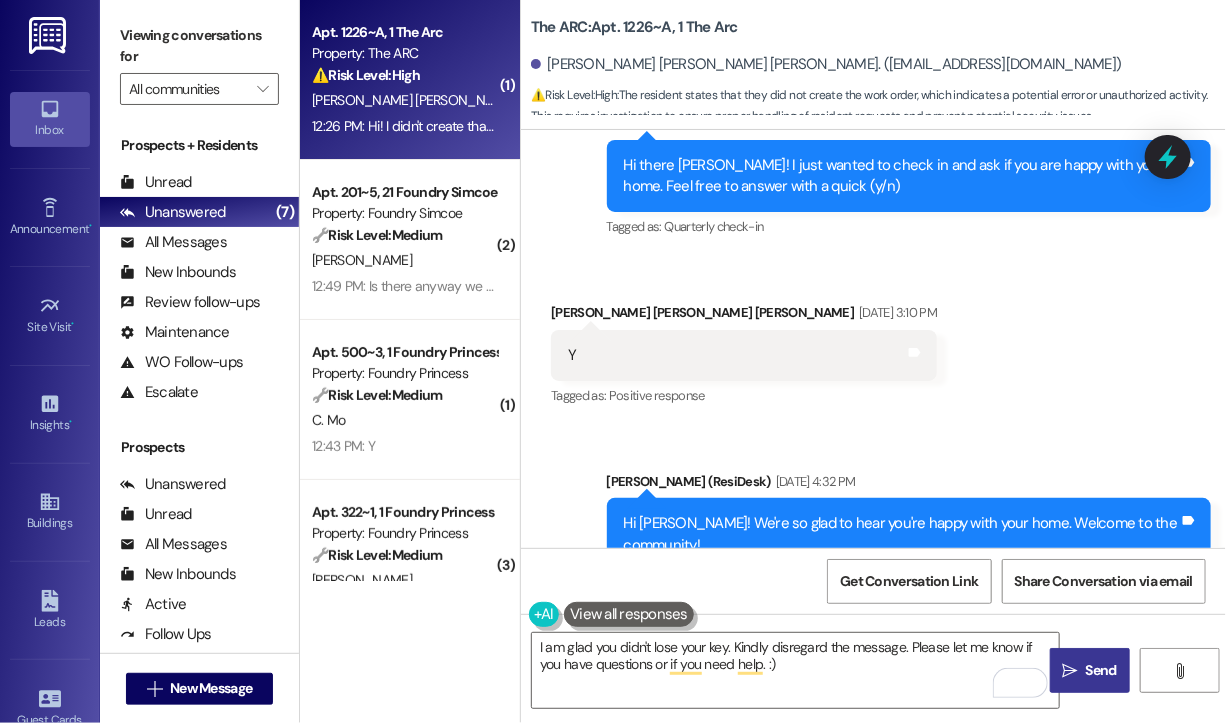 click on "Send" at bounding box center (1101, 670) 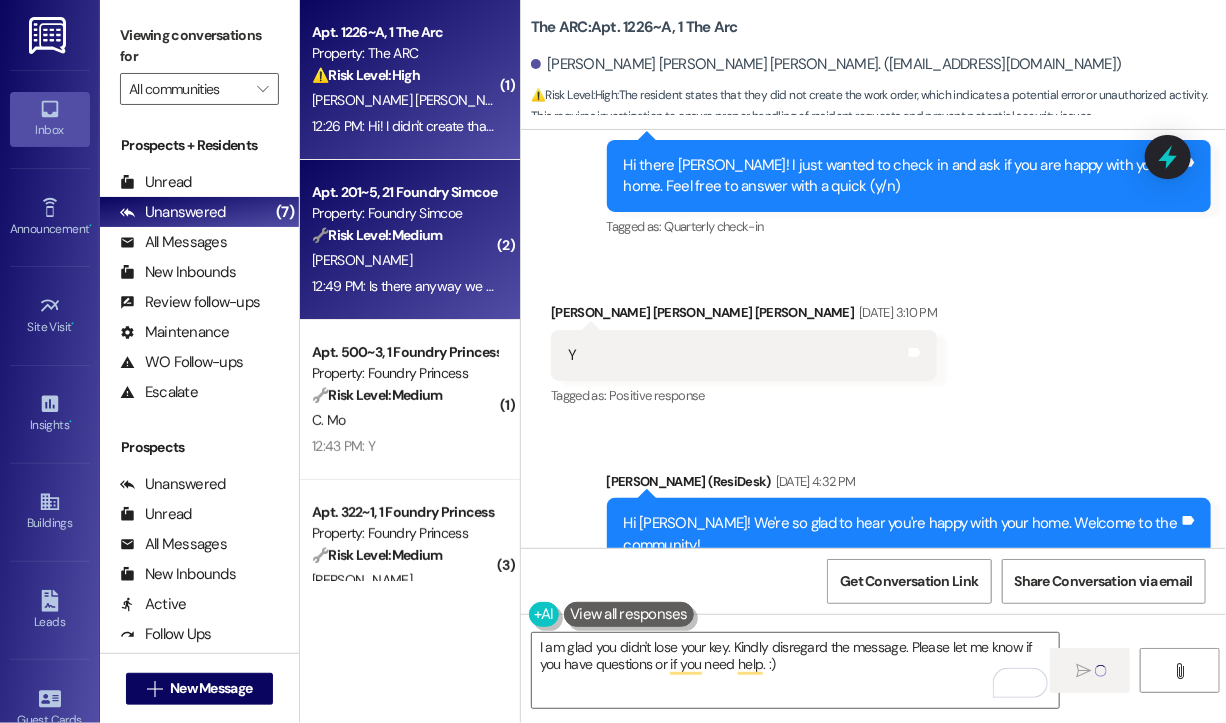 click on "🔧  Risk Level:  Medium The resident is inquiring about a scheduled treatment and requesting a reschedule. While the resident expresses concern about preparation time, there is no indication of immediate urgency or risk. This falls under non-urgent maintenance scheduling." at bounding box center (404, 235) 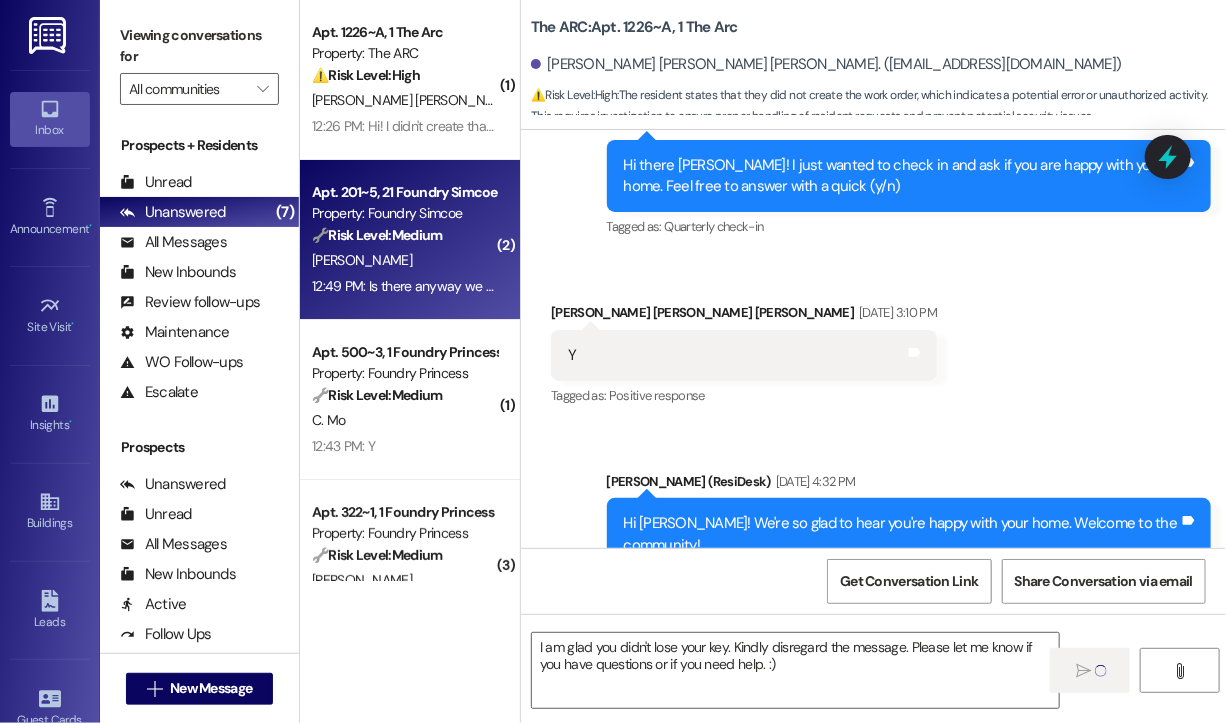 type on "Fetching suggested responses. Please feel free to read through the conversation in the meantime." 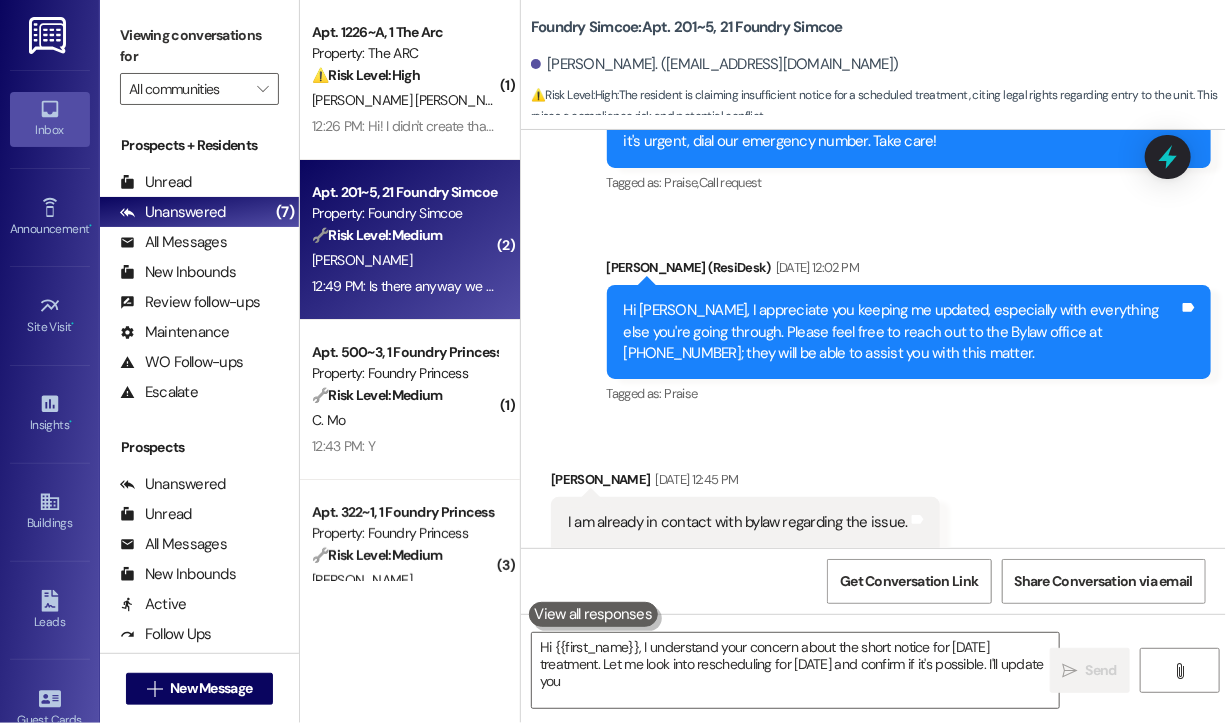 scroll, scrollTop: 40535, scrollLeft: 0, axis: vertical 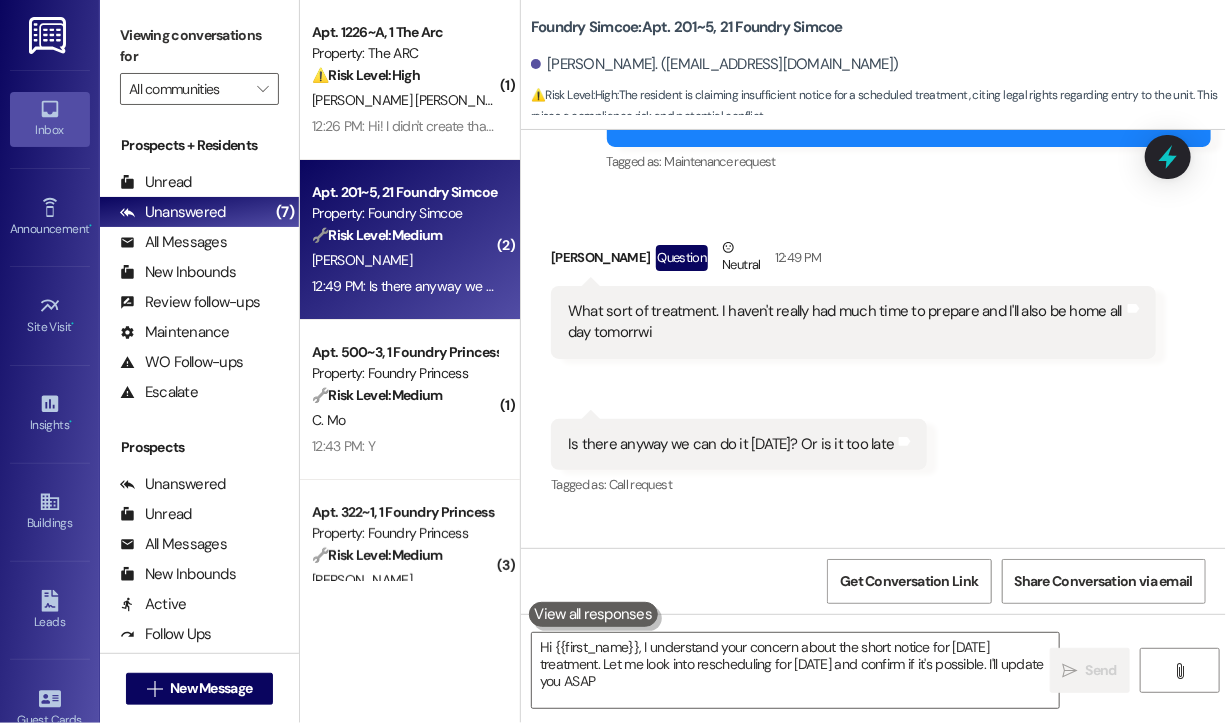 type on "Hi {{first_name}}, I understand your concern about the short notice for [DATE] treatment. Let me look into rescheduling for [DATE] and confirm if it's possible. I'll update you ASAP!" 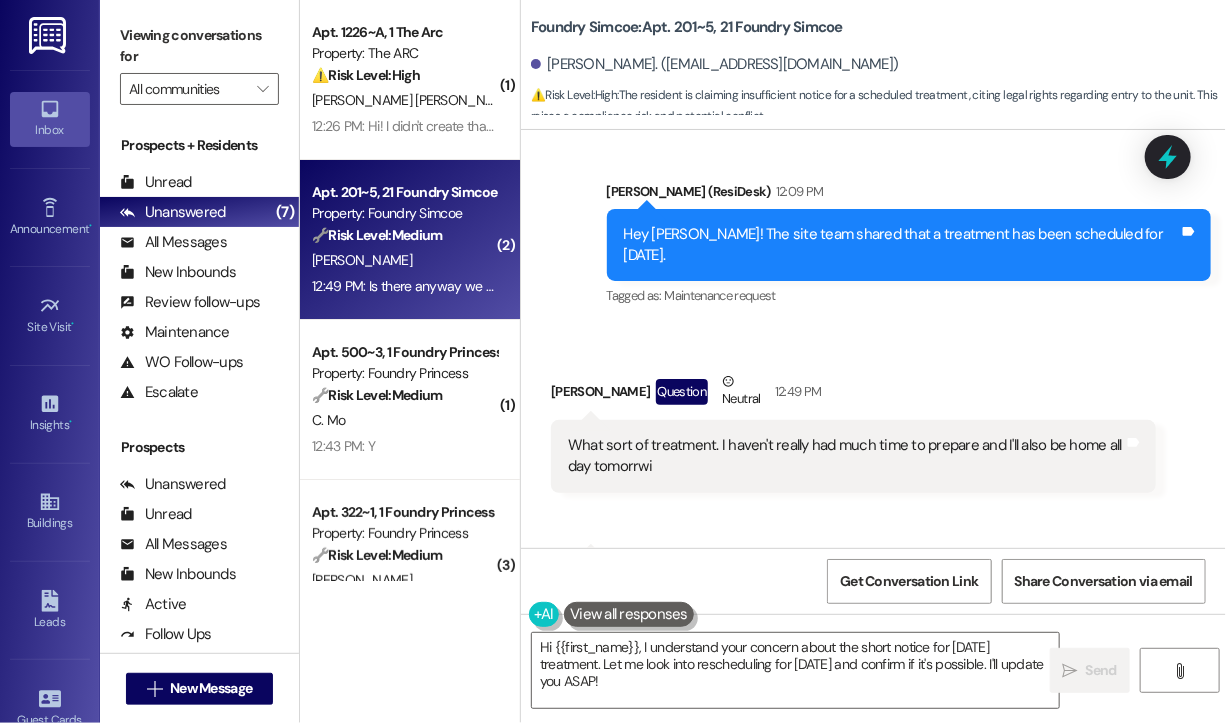 scroll, scrollTop: 40435, scrollLeft: 0, axis: vertical 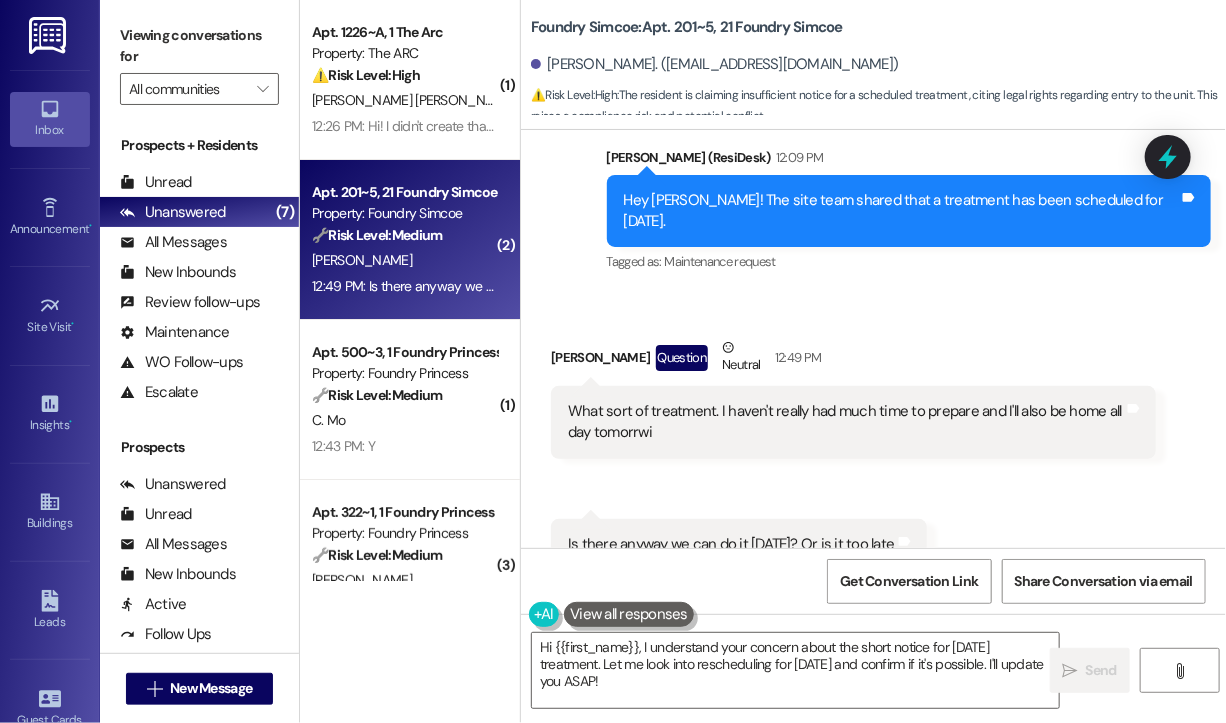 click on "If possible I would prefer [DATE], as I'm just finding out about this mid day and 11 hours is simply not enough time for me to prepare" at bounding box center [846, 744] 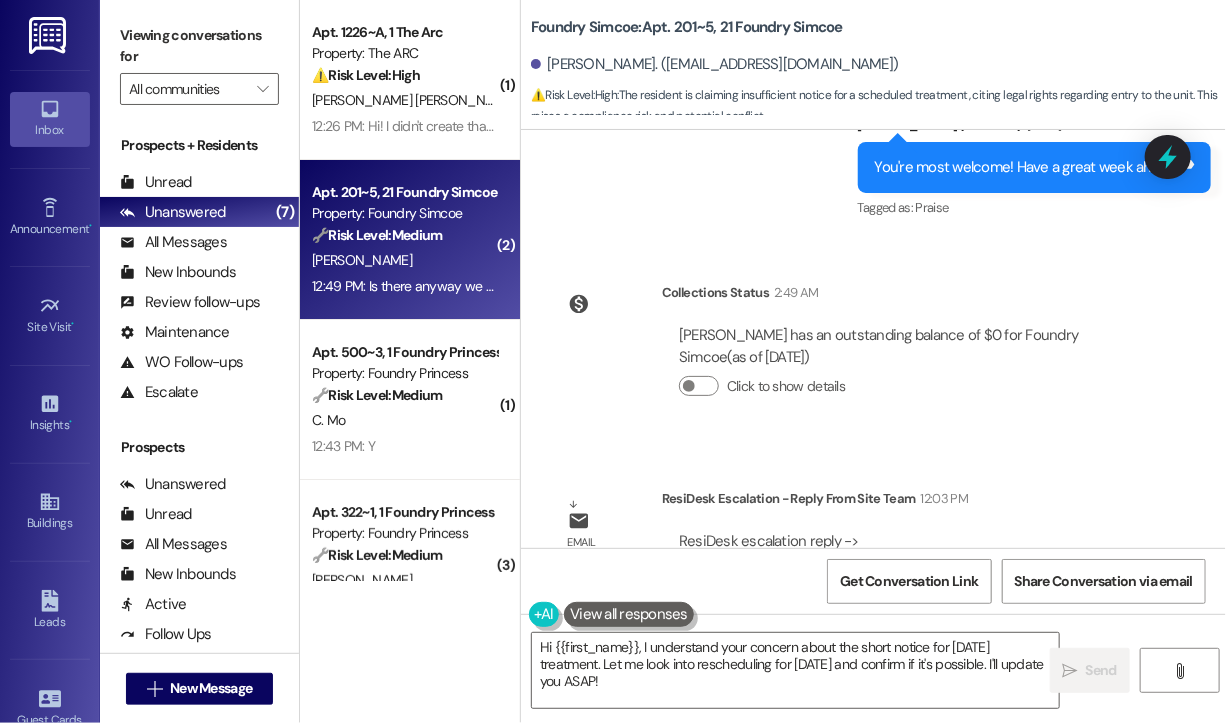 scroll, scrollTop: 39835, scrollLeft: 0, axis: vertical 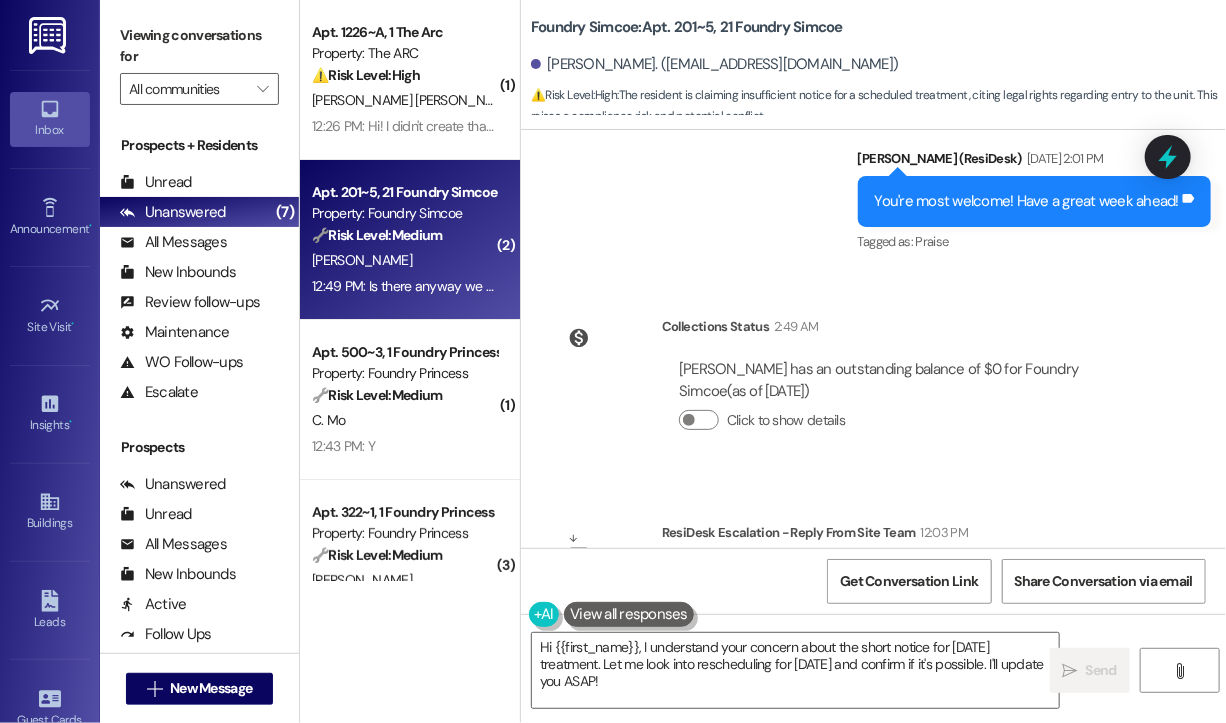 drag, startPoint x: 821, startPoint y: 251, endPoint x: 676, endPoint y: 238, distance: 145.58159 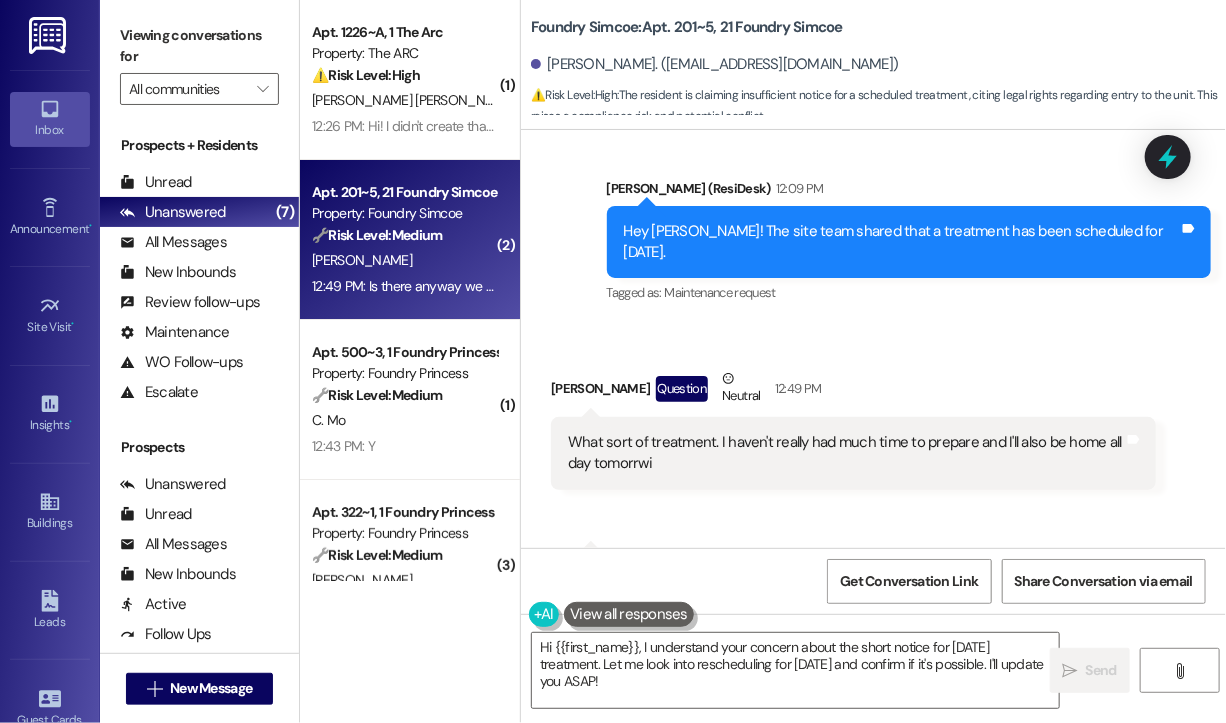 scroll, scrollTop: 40435, scrollLeft: 0, axis: vertical 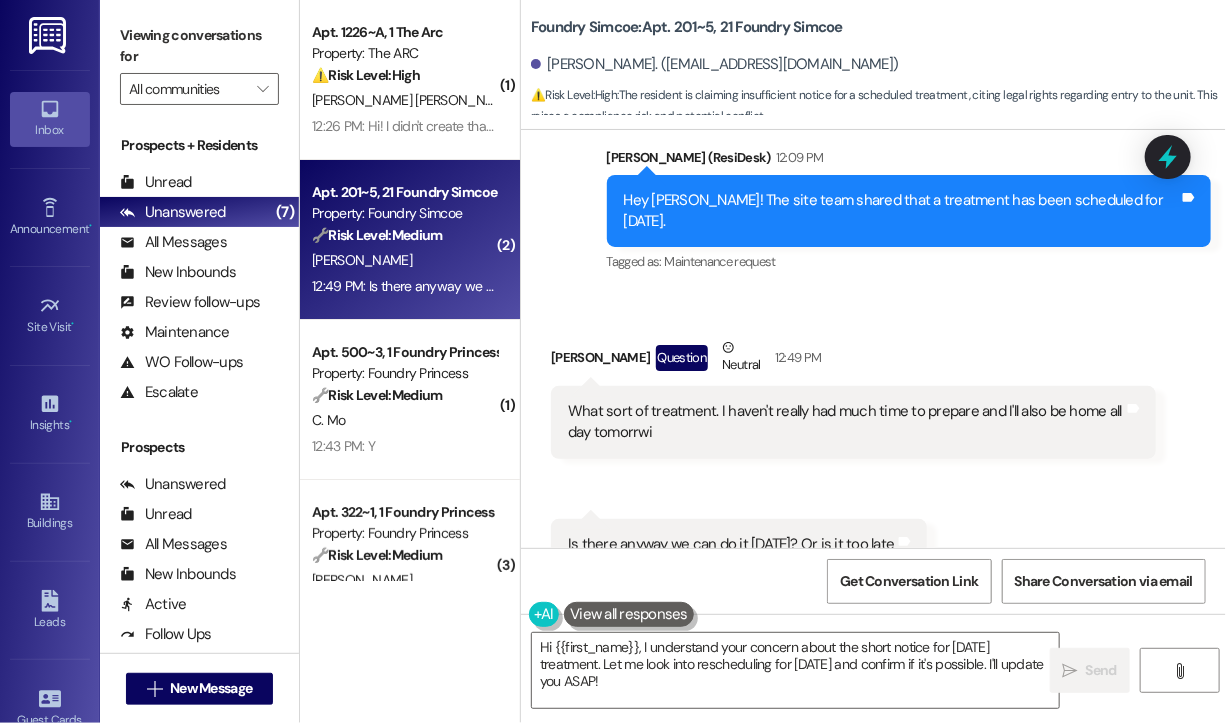 drag, startPoint x: 853, startPoint y: 370, endPoint x: 564, endPoint y: 352, distance: 289.56 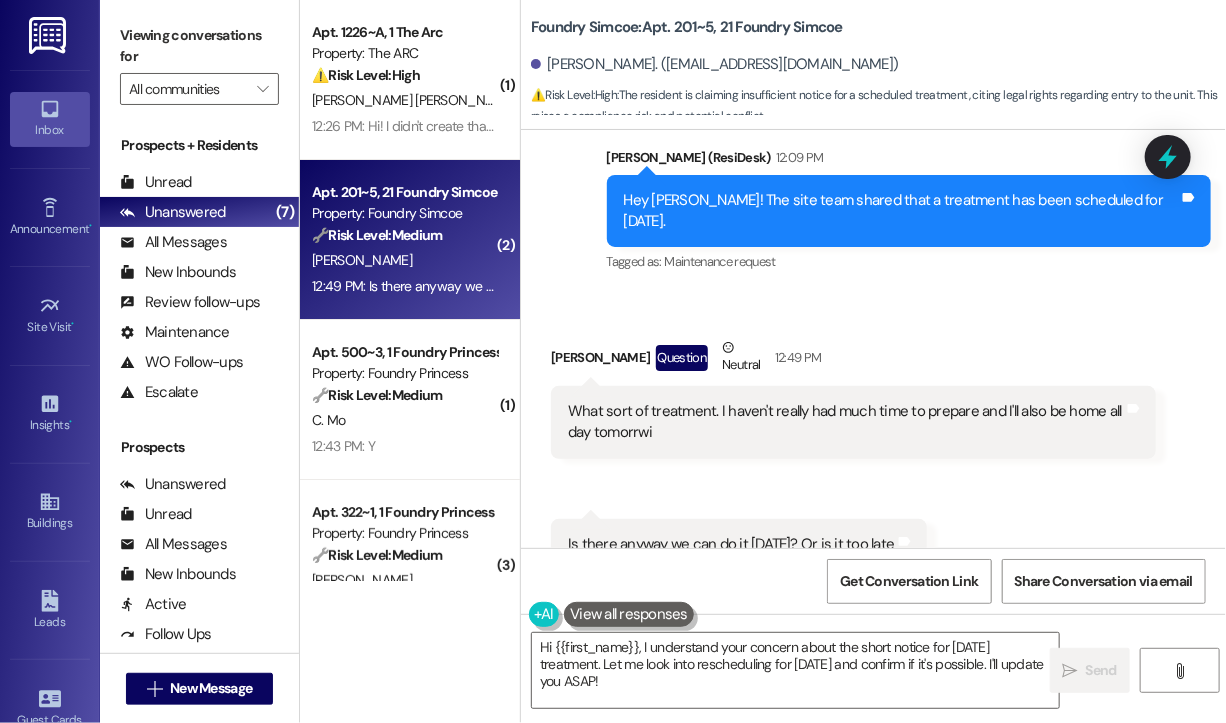 copy on "If possible I would prefer [DATE], as I'm just finding out about this mid day and 11 hours is simply not enough time for me to prepare" 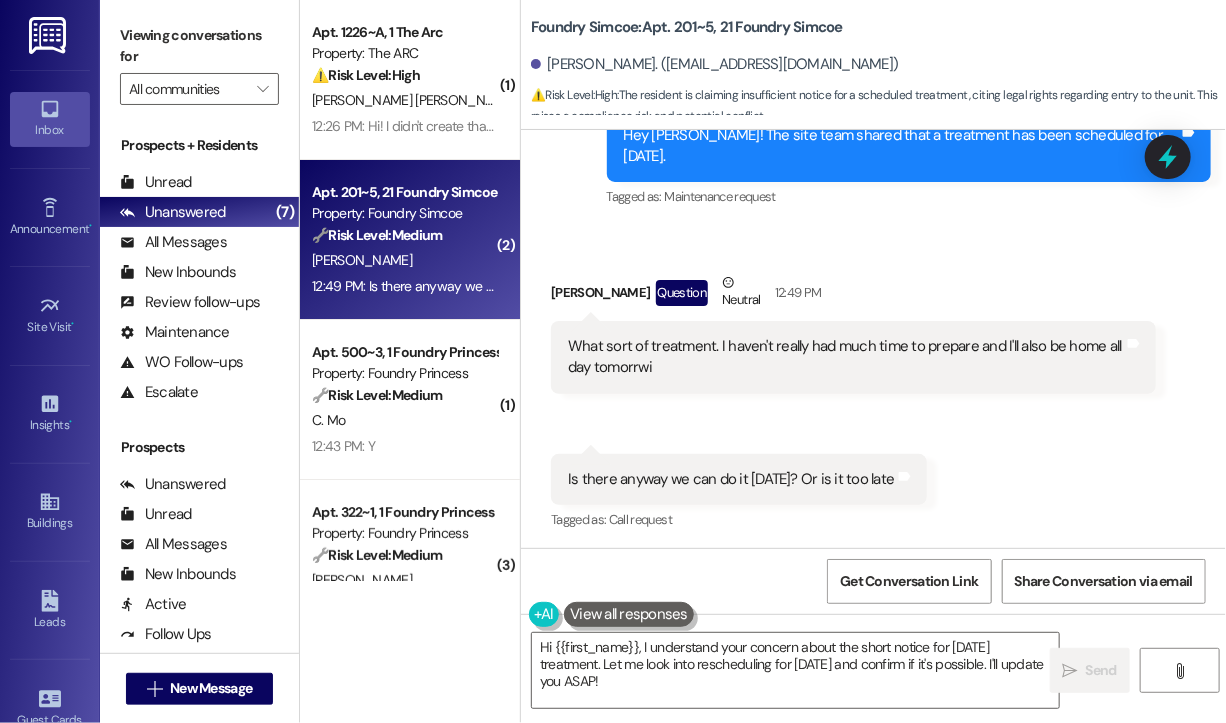 scroll, scrollTop: 40536, scrollLeft: 0, axis: vertical 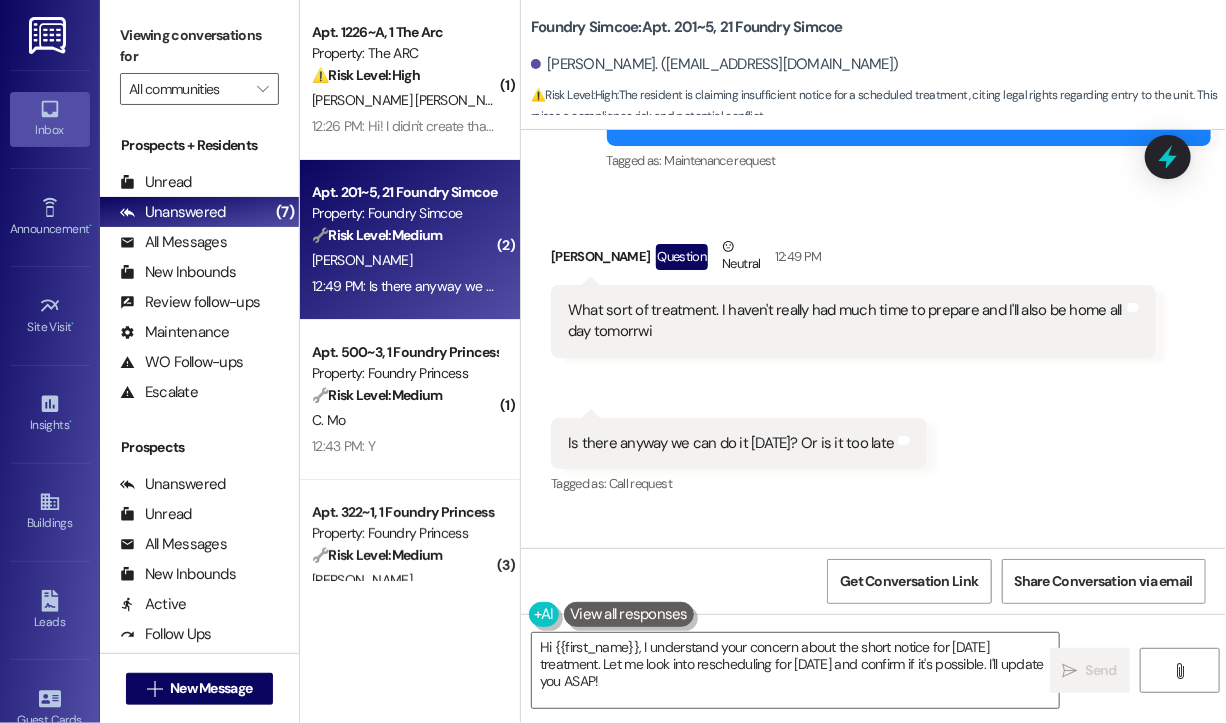 drag, startPoint x: 865, startPoint y: 478, endPoint x: 565, endPoint y: 412, distance: 307.17422 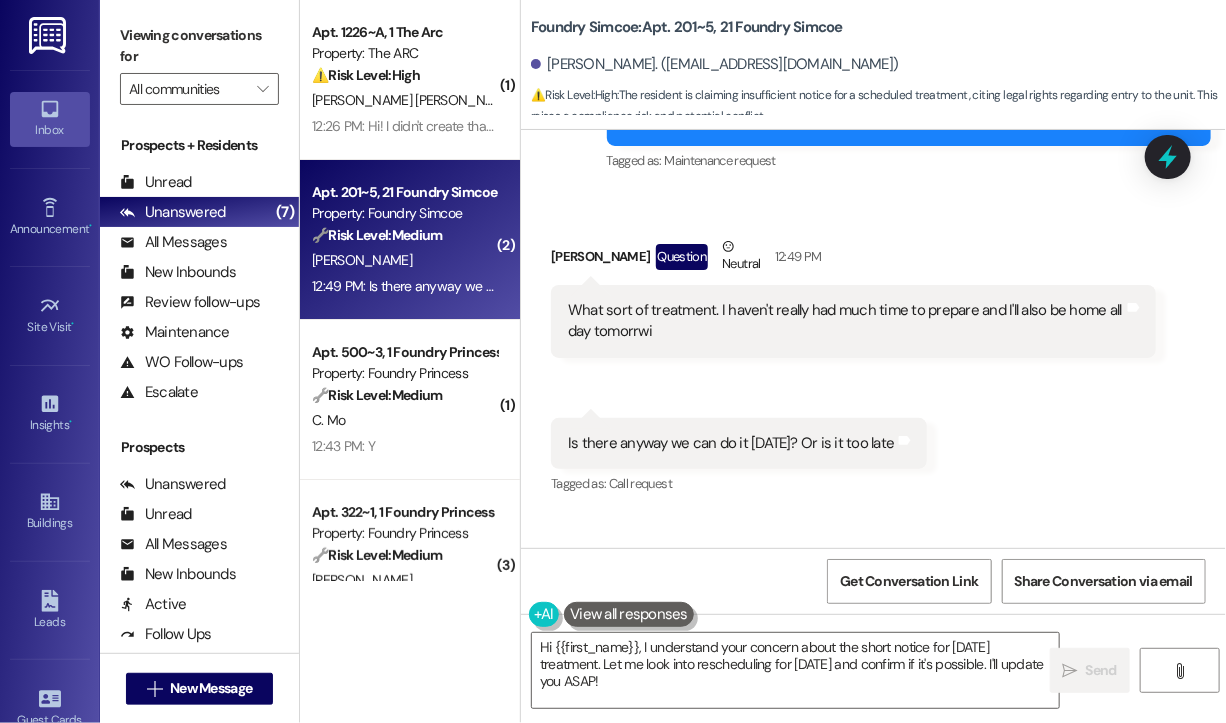 copy on "As I've mentioned in previous conversations with office members. I require a proper 24 hours notice, which is our right by law before anyone enters the unit..
1pm the day before is not sufficient notice..." 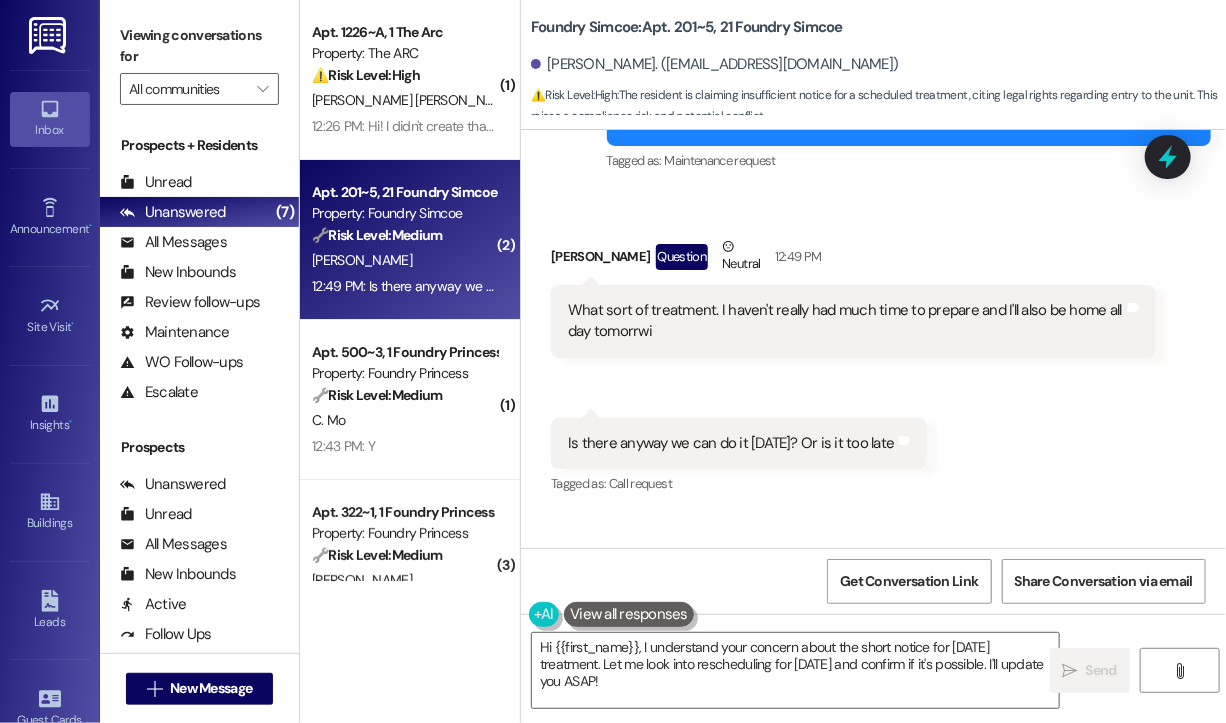 click on "Received via SMS [PERSON_NAME]   Neutral 1:11 PM If possible I would prefer [DATE], as I'm just finding out about this mid day and 11 hours is simply not enough time for me to prepare  Tags and notes Tagged as:   Call request Click to highlight conversations about Call request" at bounding box center [853, 633] 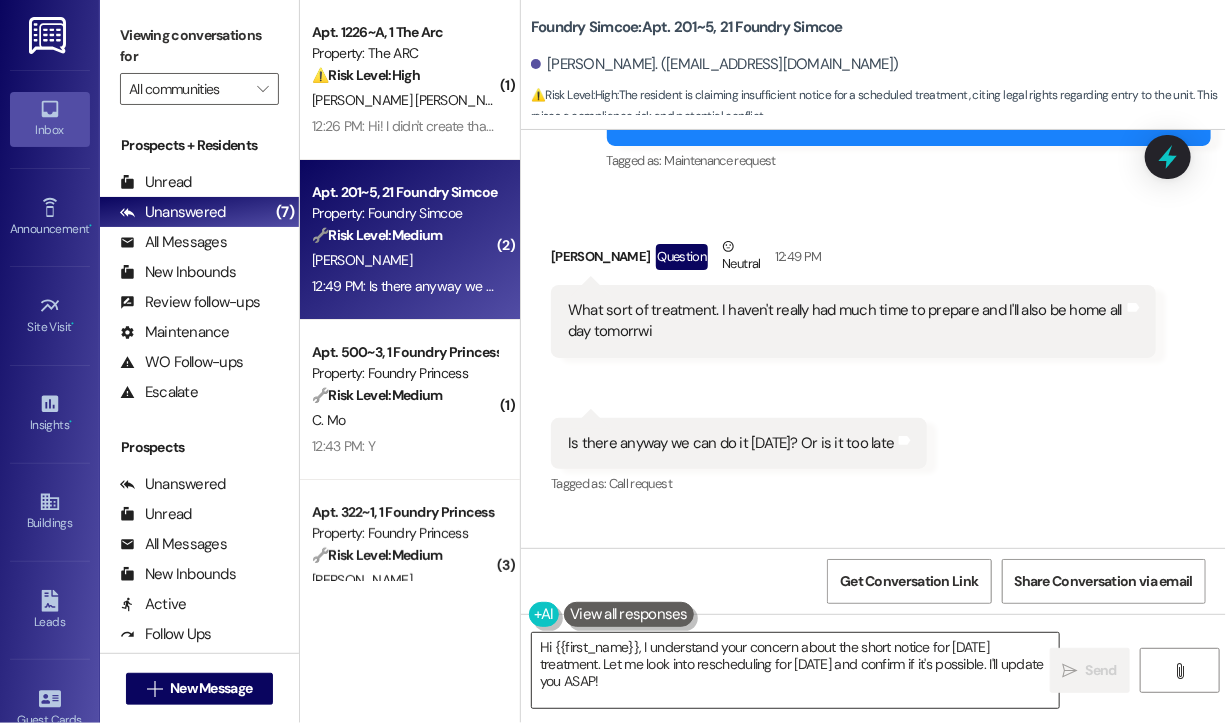 click on "Hi {{first_name}}, I understand your concern about the short notice for [DATE] treatment. Let me look into rescheduling for [DATE] and confirm if it's possible. I'll update you ASAP!" at bounding box center [795, 670] 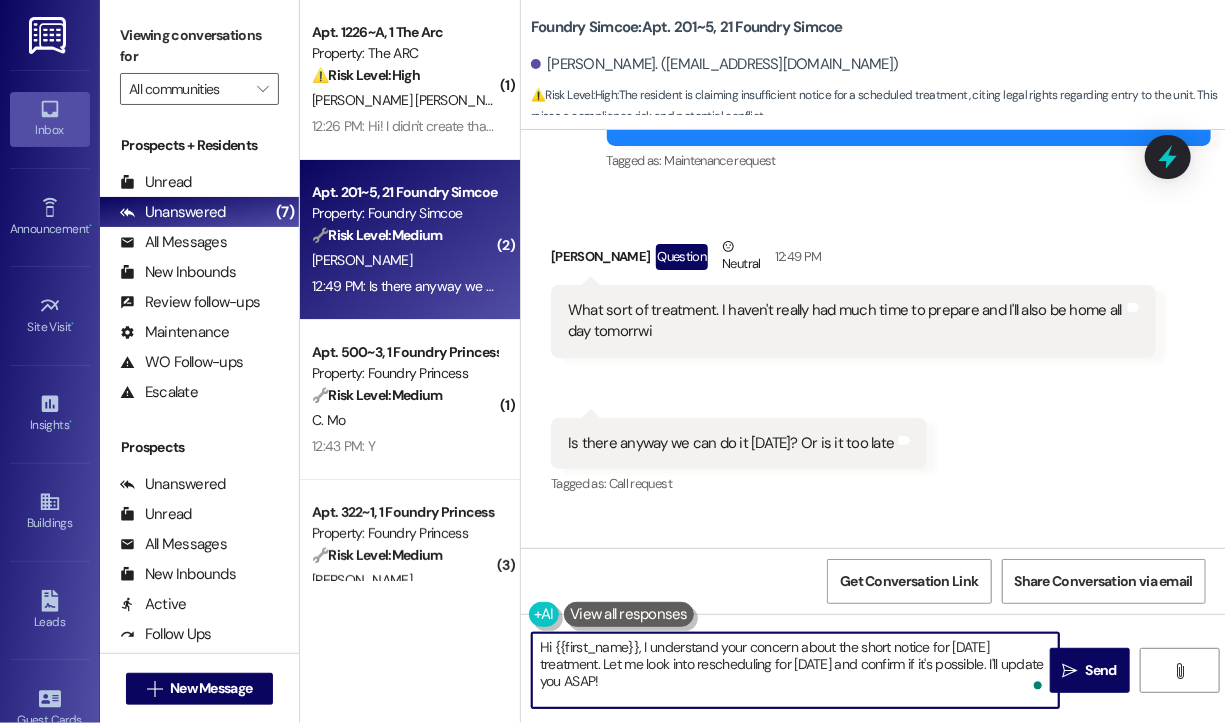 click on "Hi {{first_name}}, I understand your concern about the short notice for [DATE] treatment. Let me look into rescheduling for [DATE] and confirm if it's possible. I'll update you ASAP!" at bounding box center [795, 670] 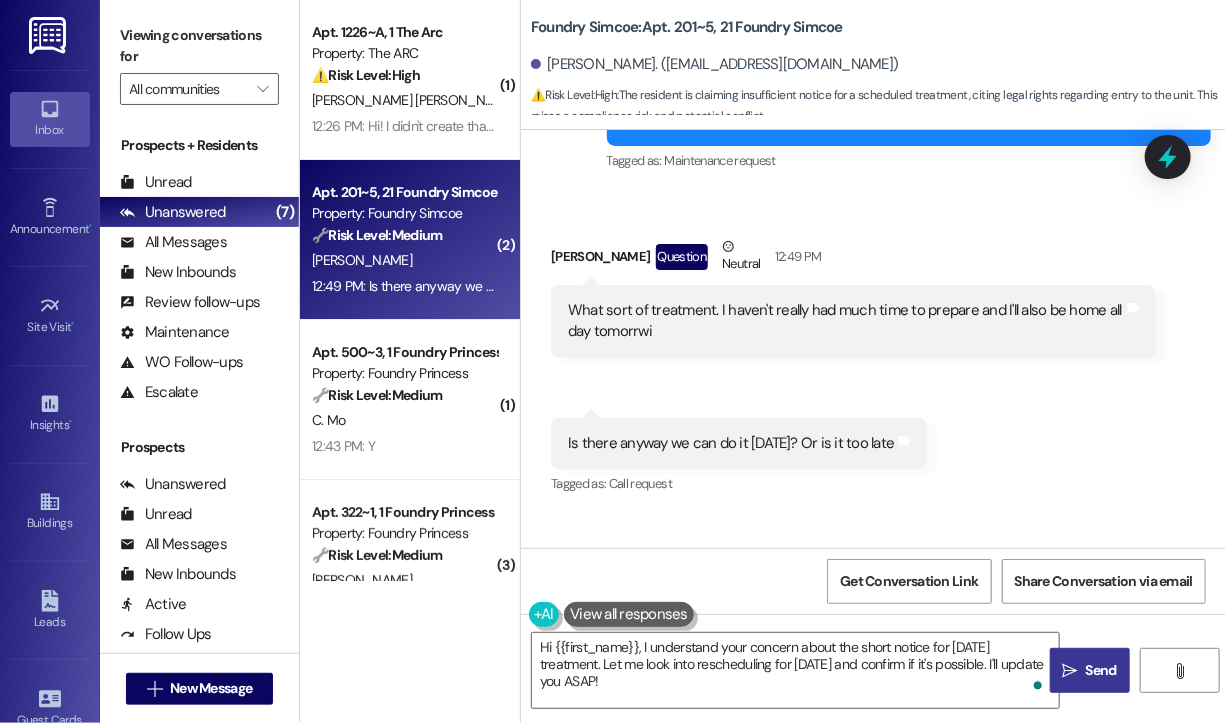 click on "" at bounding box center [1070, 671] 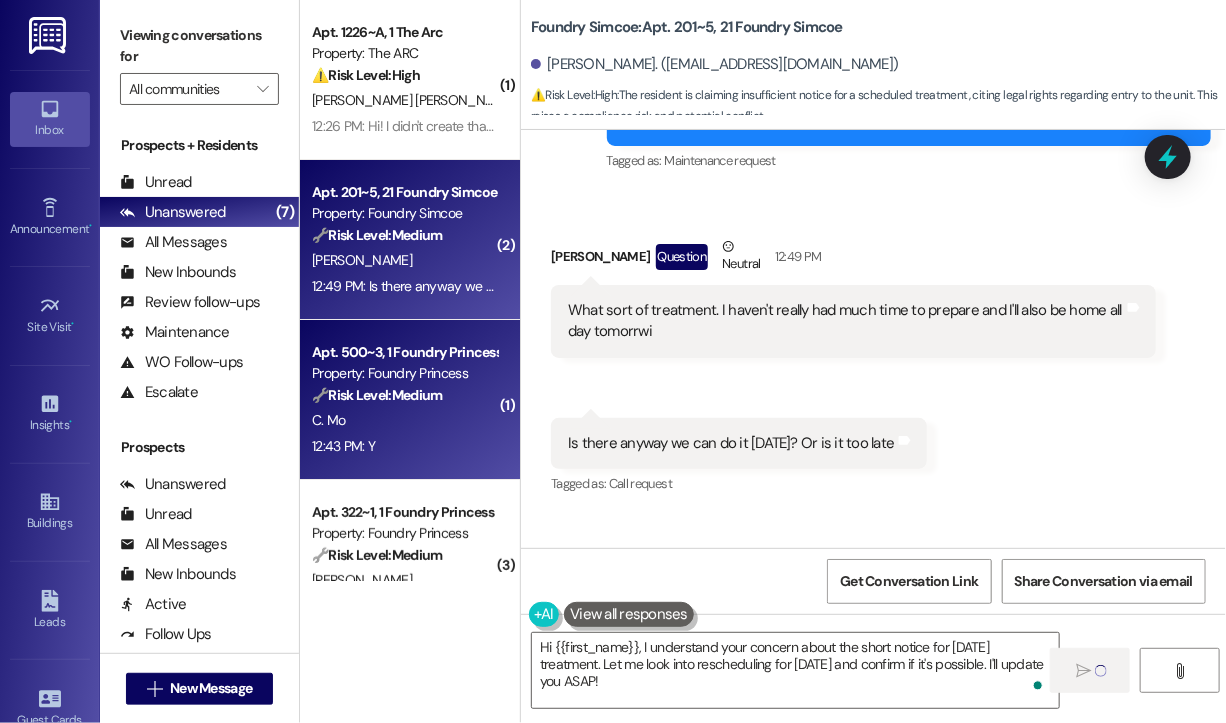 click on "12:43 PM: Y 12:43 PM: Y" at bounding box center (404, 446) 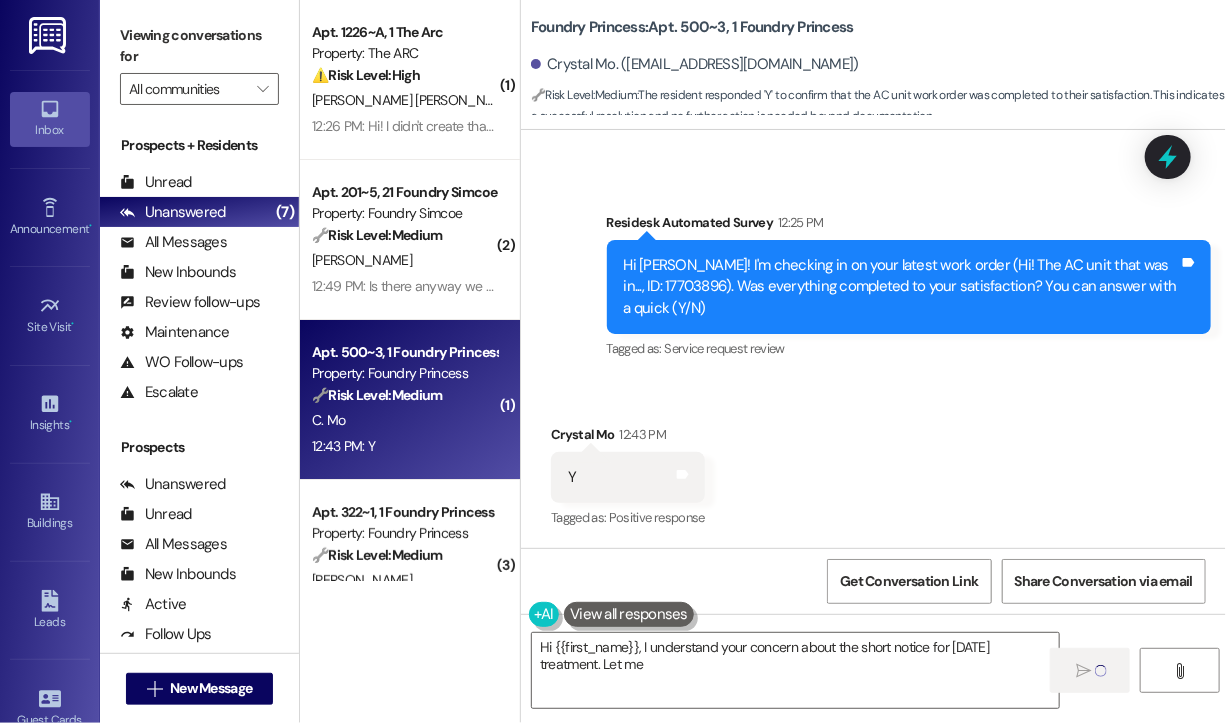 scroll, scrollTop: 899, scrollLeft: 0, axis: vertical 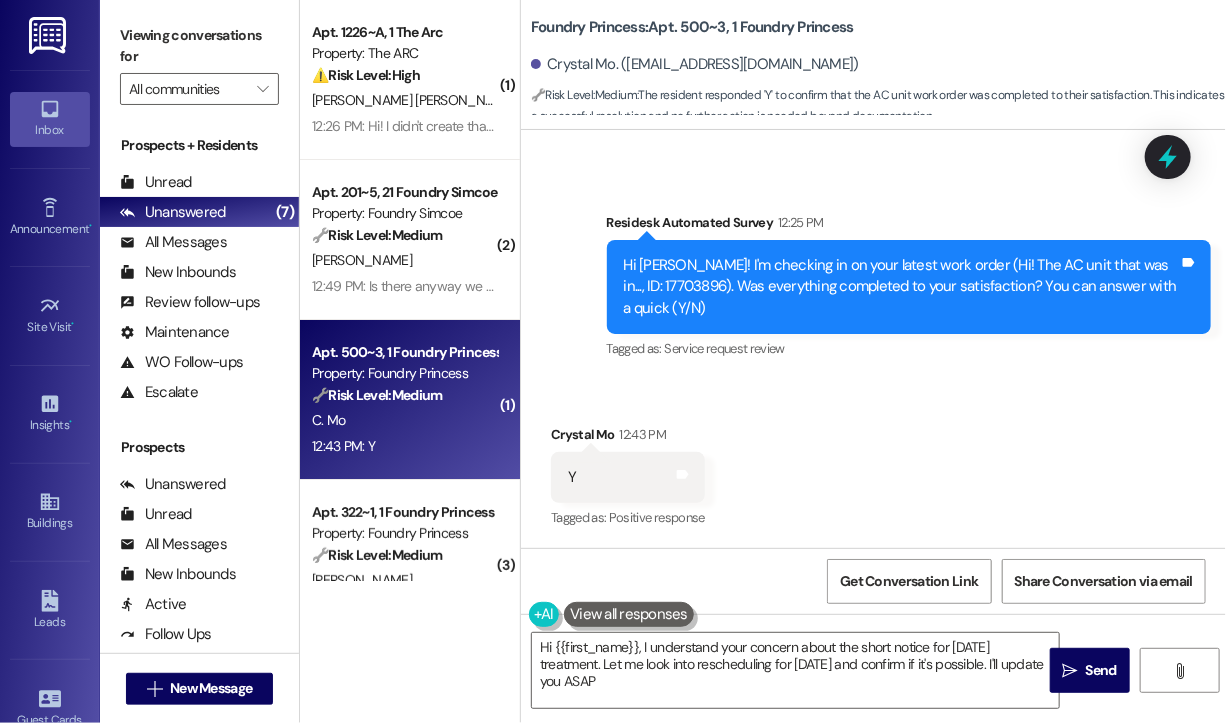type on "Hi {{first_name}}, I understand your concern about the short notice for [DATE] treatment. Let me look into rescheduling for [DATE] and confirm if it's possible. I'll update you ASAP!" 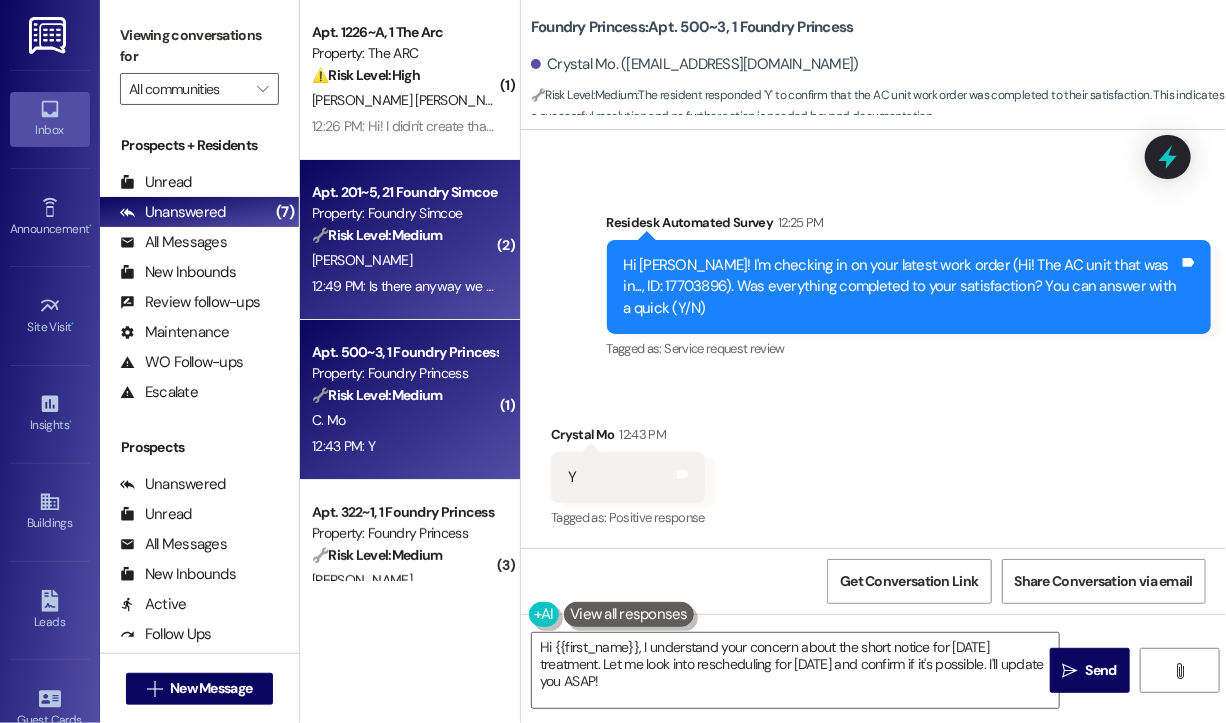 click on "12:49 PM: Is there anyway we can do it [DATE]? Or is it too late 12:49 PM: Is there anyway we can do it [DATE]? Or is it too late" at bounding box center [490, 286] 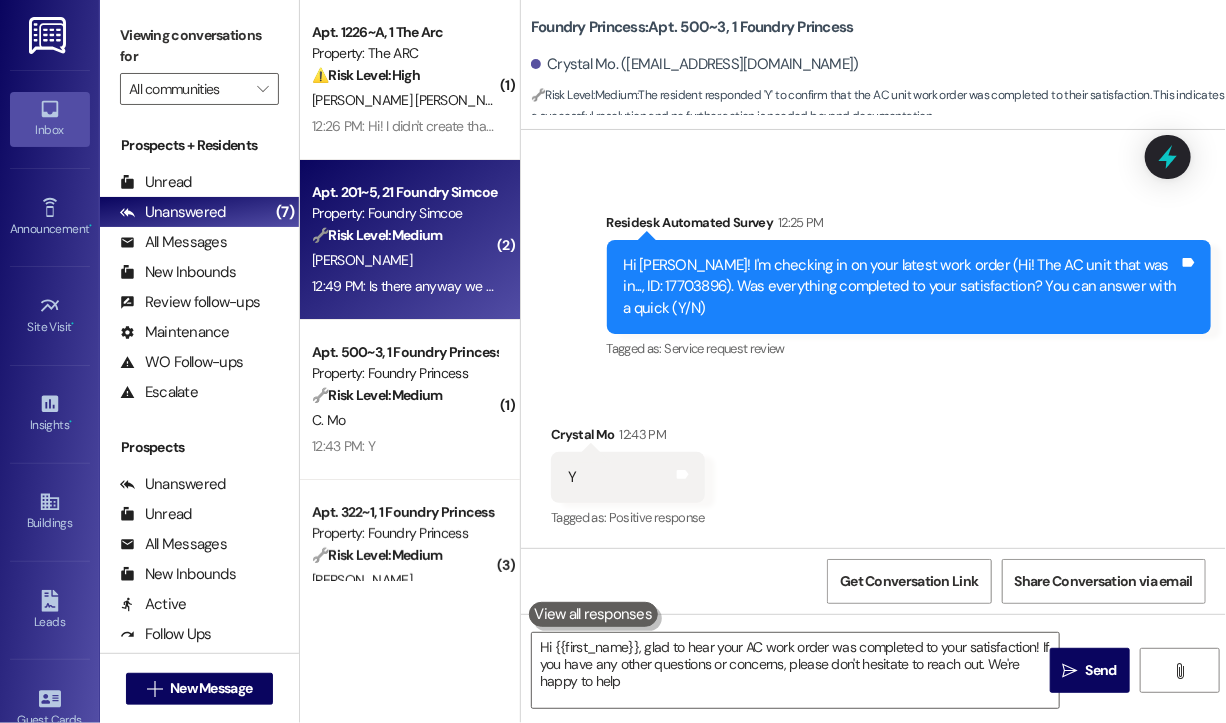 type on "Hi {{first_name}}, glad to hear your AC work order was completed to your satisfaction! If you have any other questions or concerns, please don't hesitate to reach out. We're happy to help!" 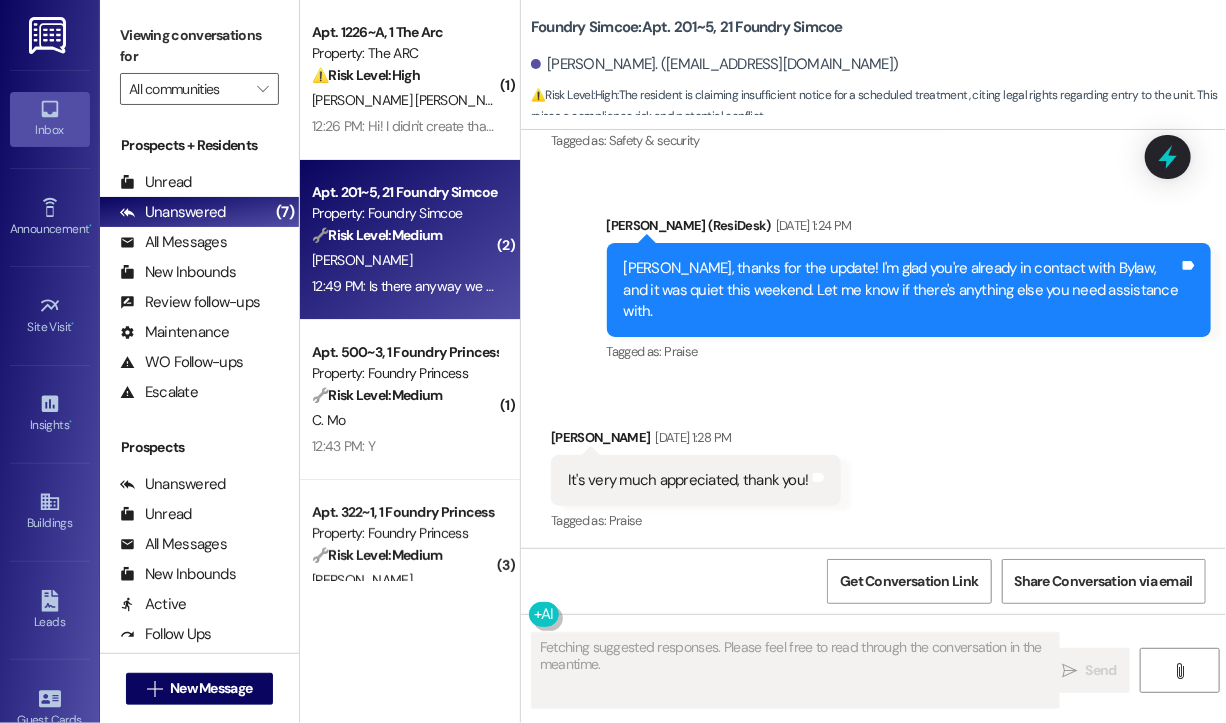 scroll, scrollTop: 40535, scrollLeft: 0, axis: vertical 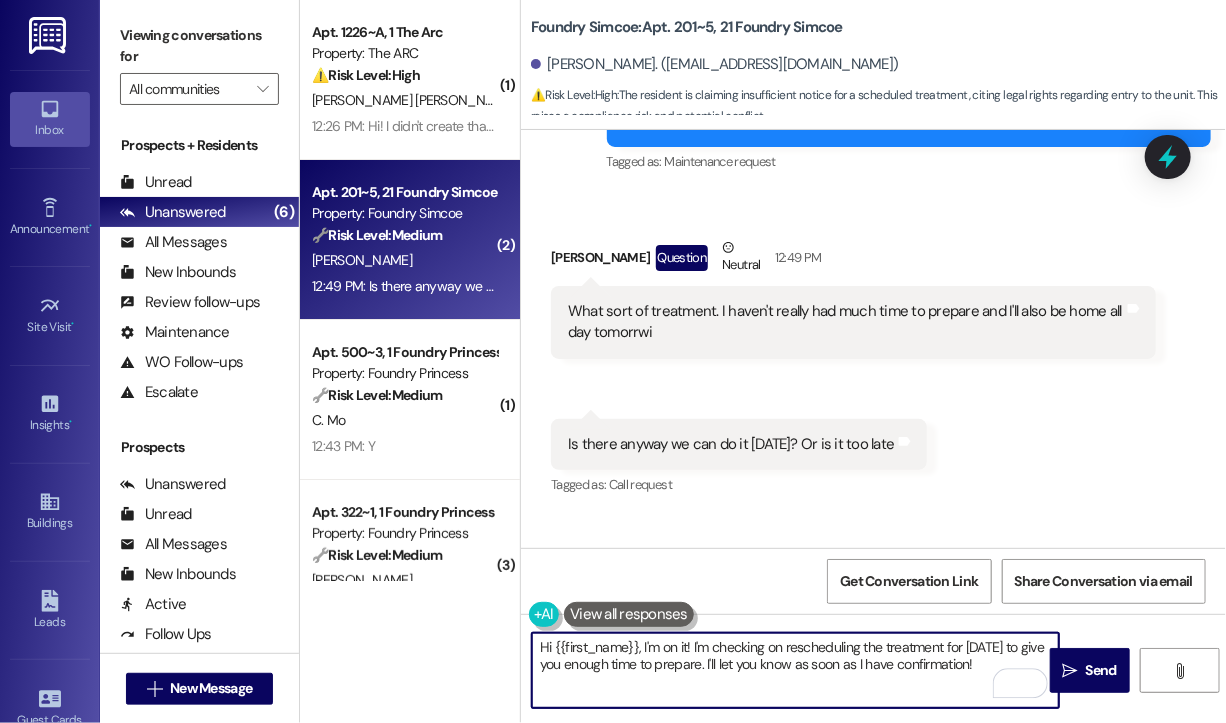 drag, startPoint x: 996, startPoint y: 670, endPoint x: 640, endPoint y: 648, distance: 356.67914 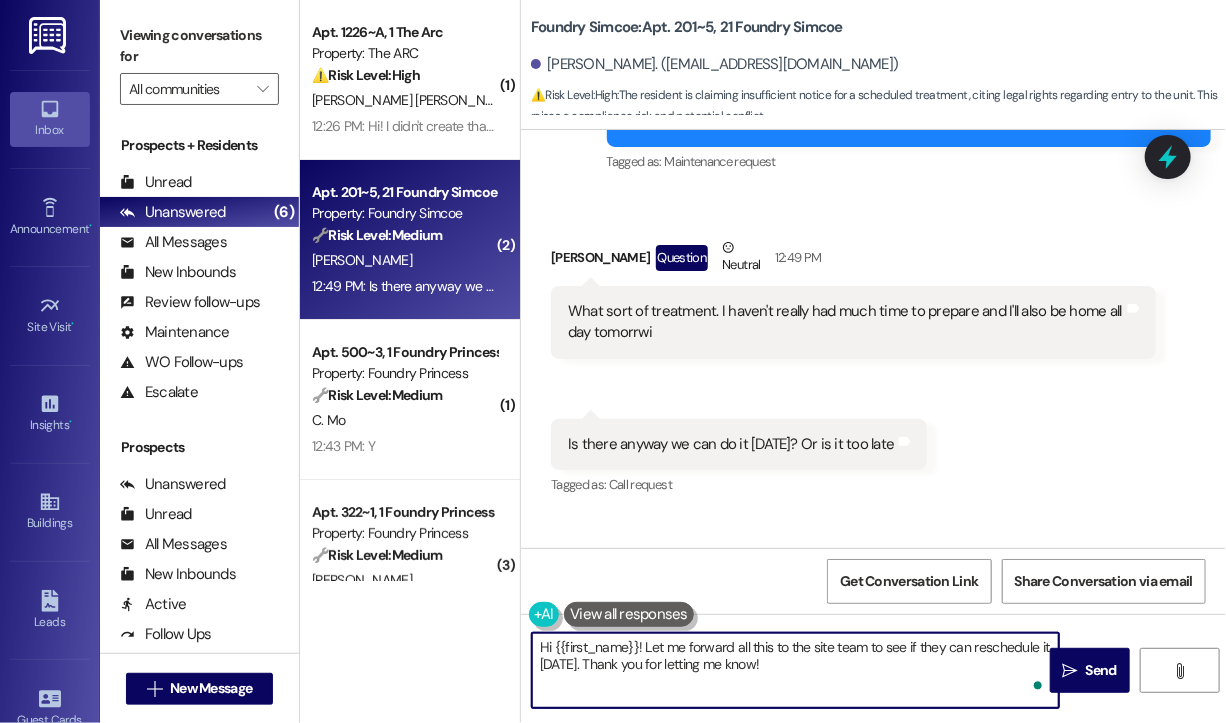 type on "Hi {{first_name}}! Let me forward all this to the site team to see if they can reschedule it [DATE]. Thank you for letting me know!" 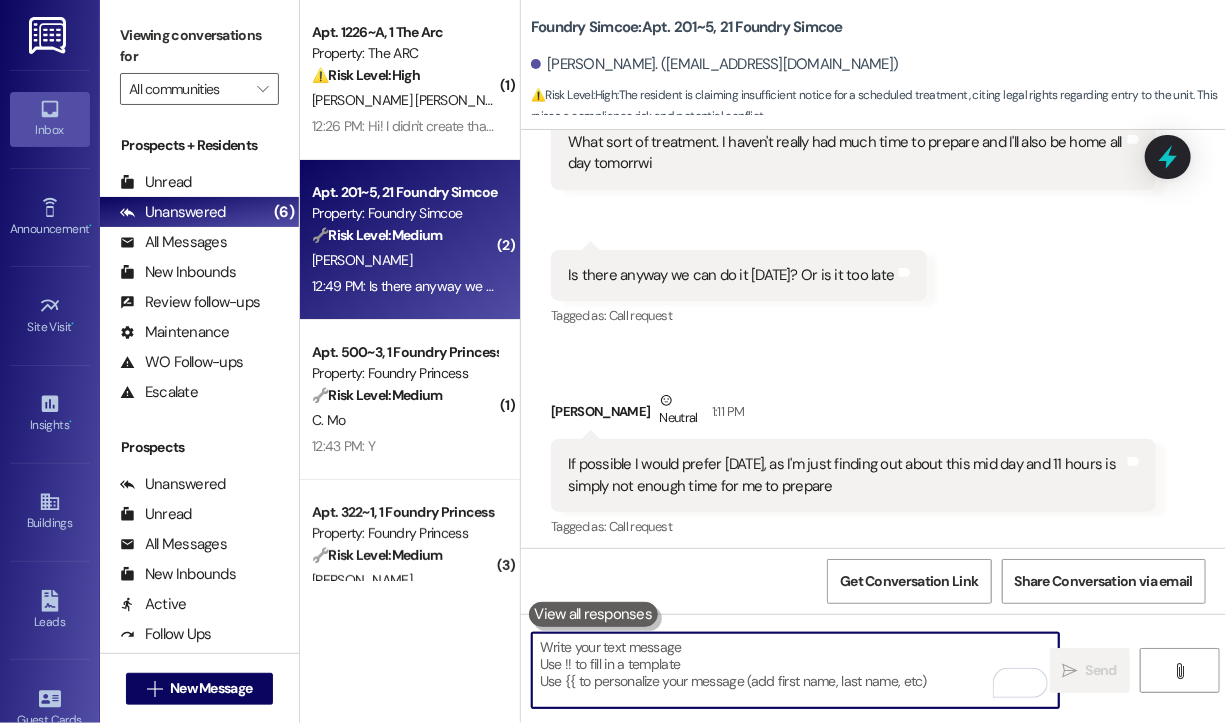 scroll, scrollTop: 40886, scrollLeft: 0, axis: vertical 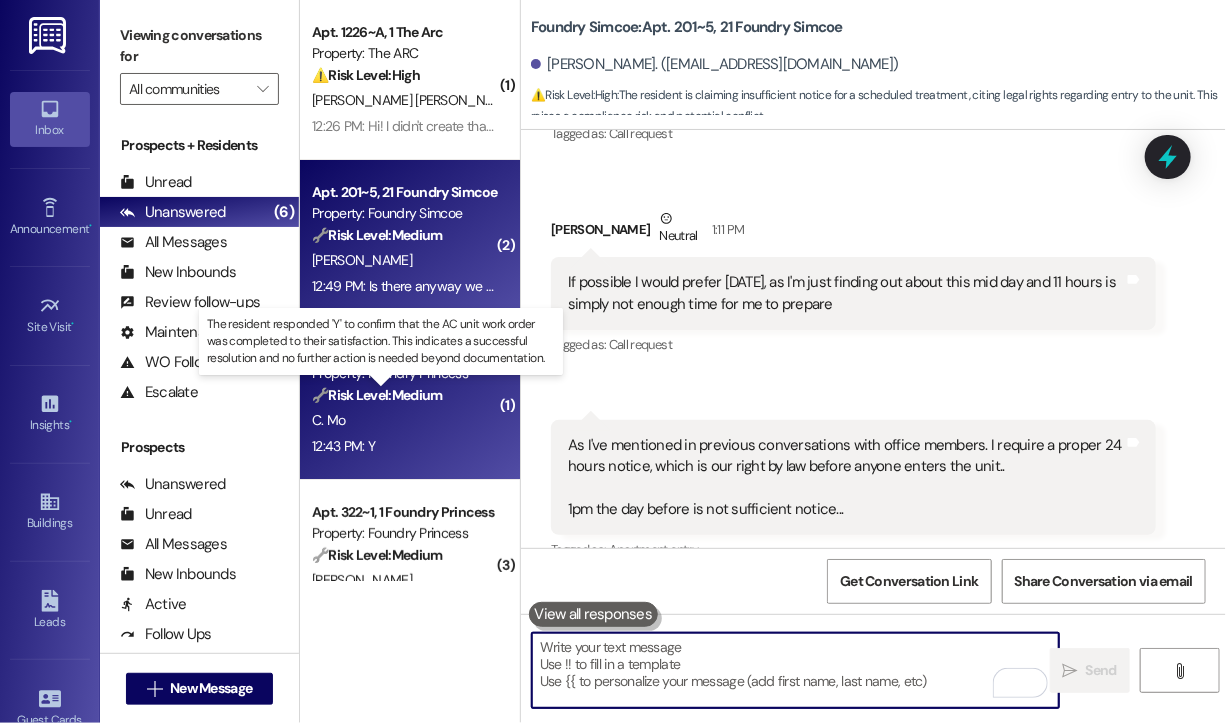 type 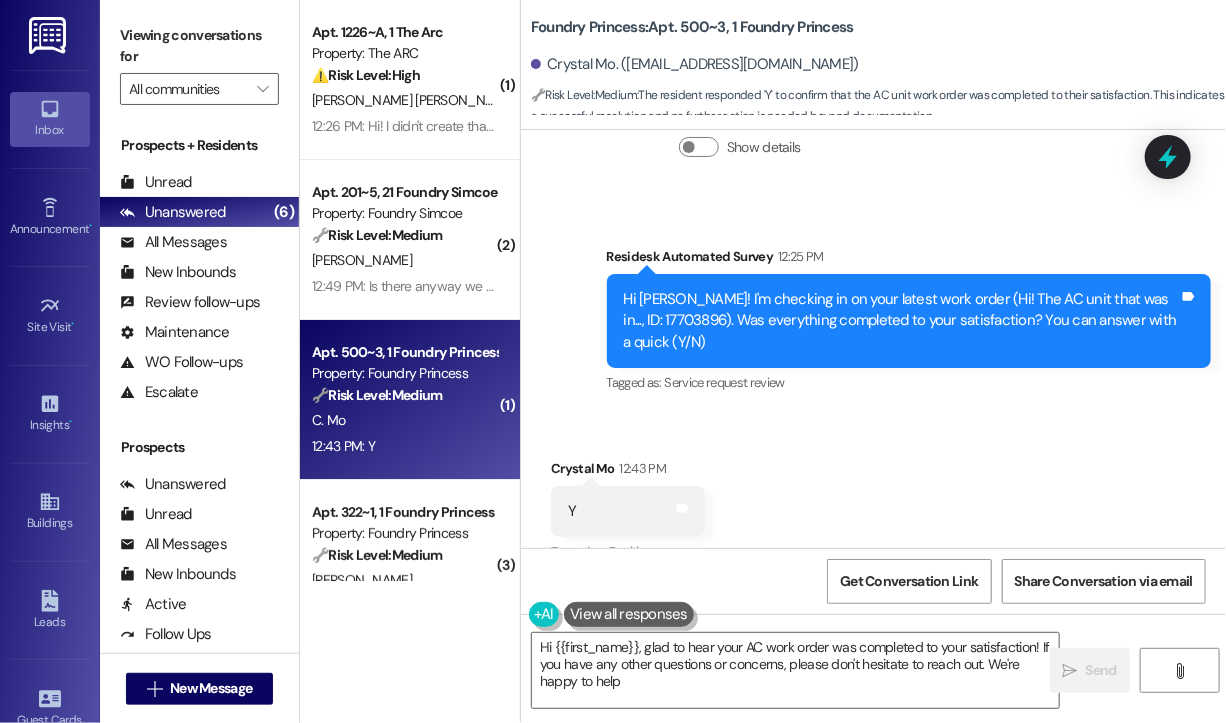 type on "Hi {{first_name}}, glad to hear your AC work order was completed to your satisfaction! If you have any other questions or concerns, please don't hesitate to reach out. We're happy to help!" 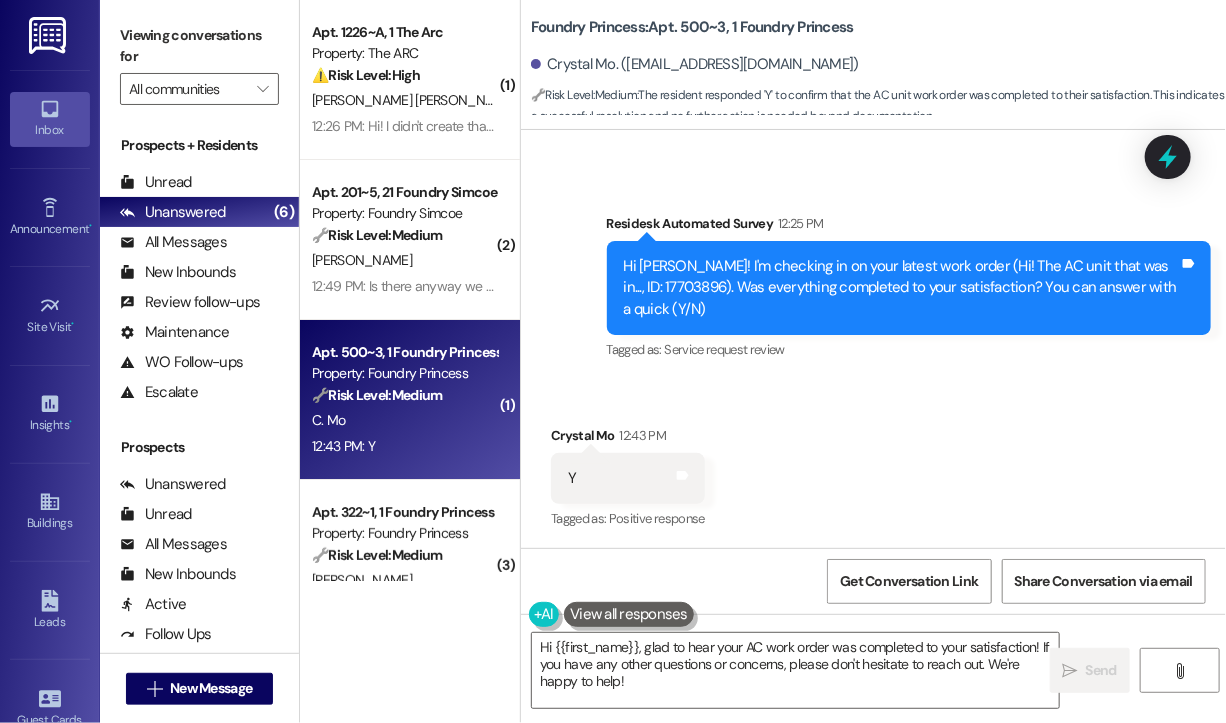 scroll, scrollTop: 899, scrollLeft: 0, axis: vertical 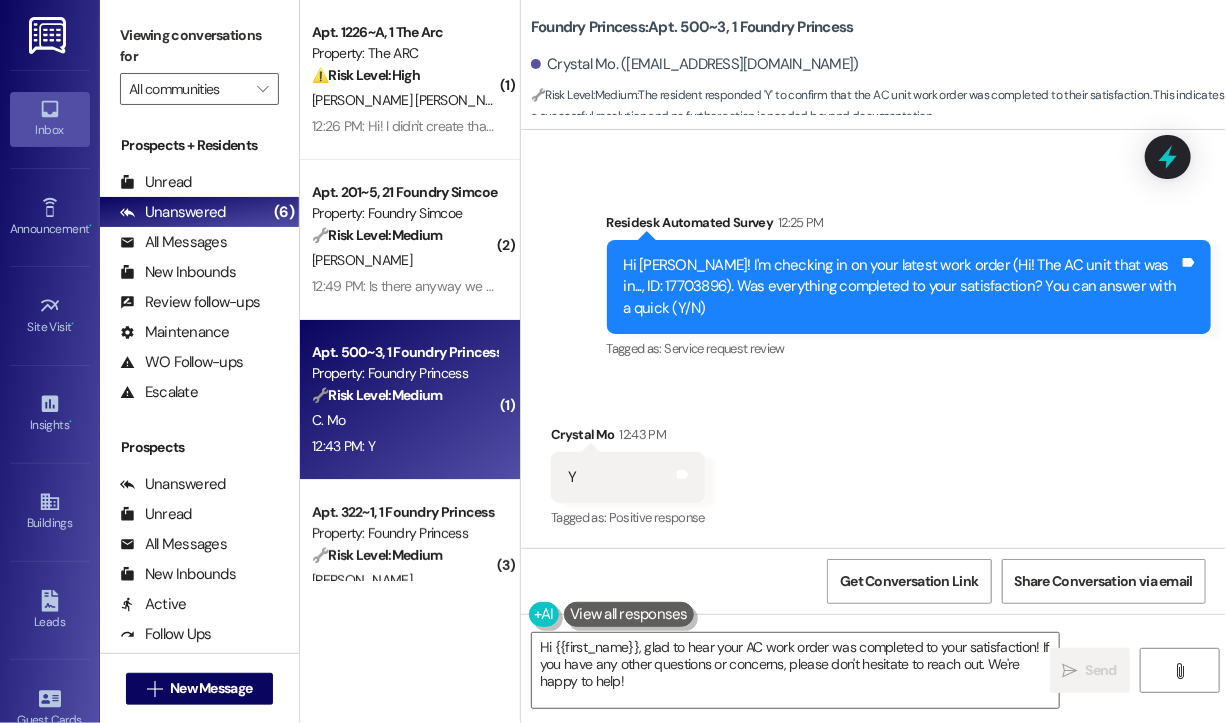 click on "Received via SMS Crystal Mo 12:43 PM Y Tags and notes Tagged as:   Positive response Click to highlight conversations about Positive response" at bounding box center [873, 463] 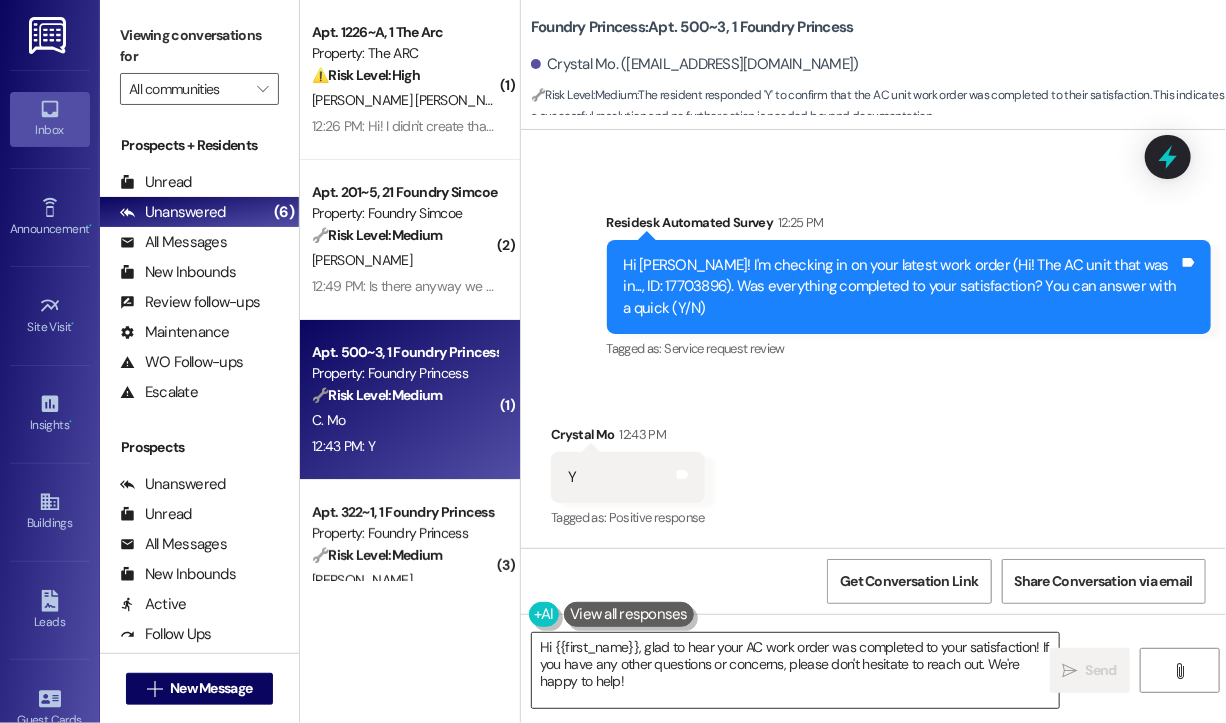 click on "Hi {{first_name}}, glad to hear your AC work order was completed to your satisfaction! If you have any other questions or concerns, please don't hesitate to reach out. We're happy to help!" at bounding box center [795, 670] 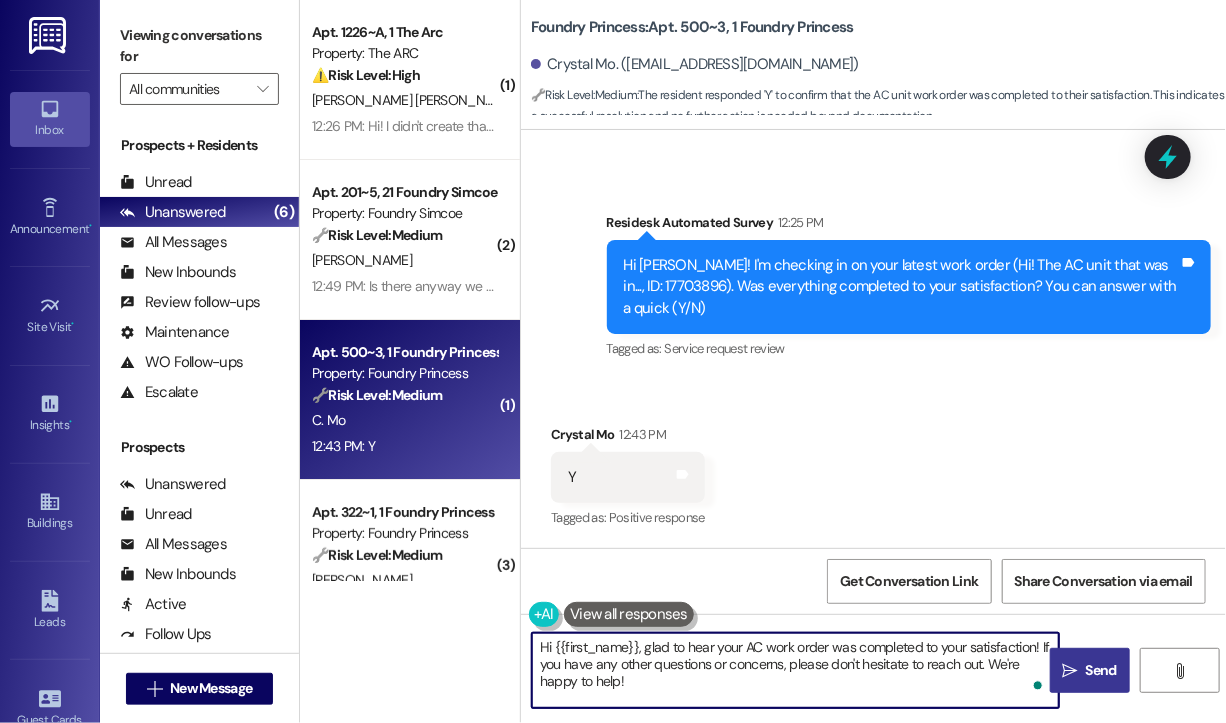 click on "Send" at bounding box center [1101, 670] 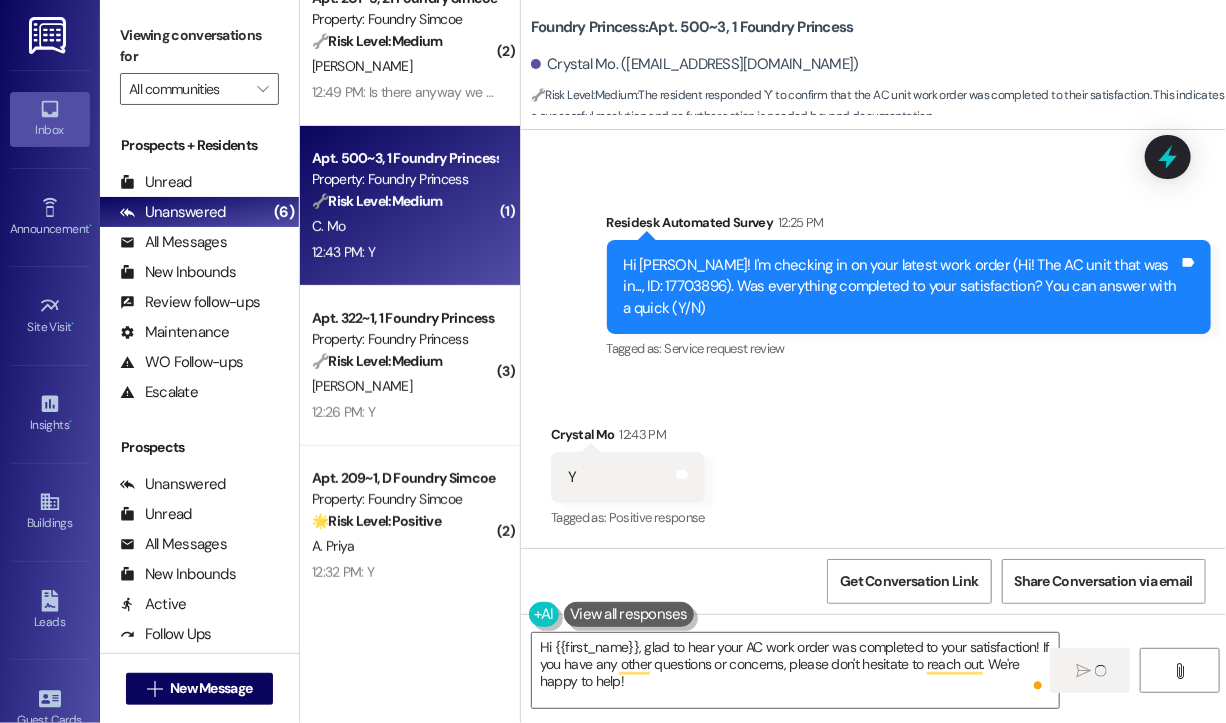 scroll, scrollTop: 200, scrollLeft: 0, axis: vertical 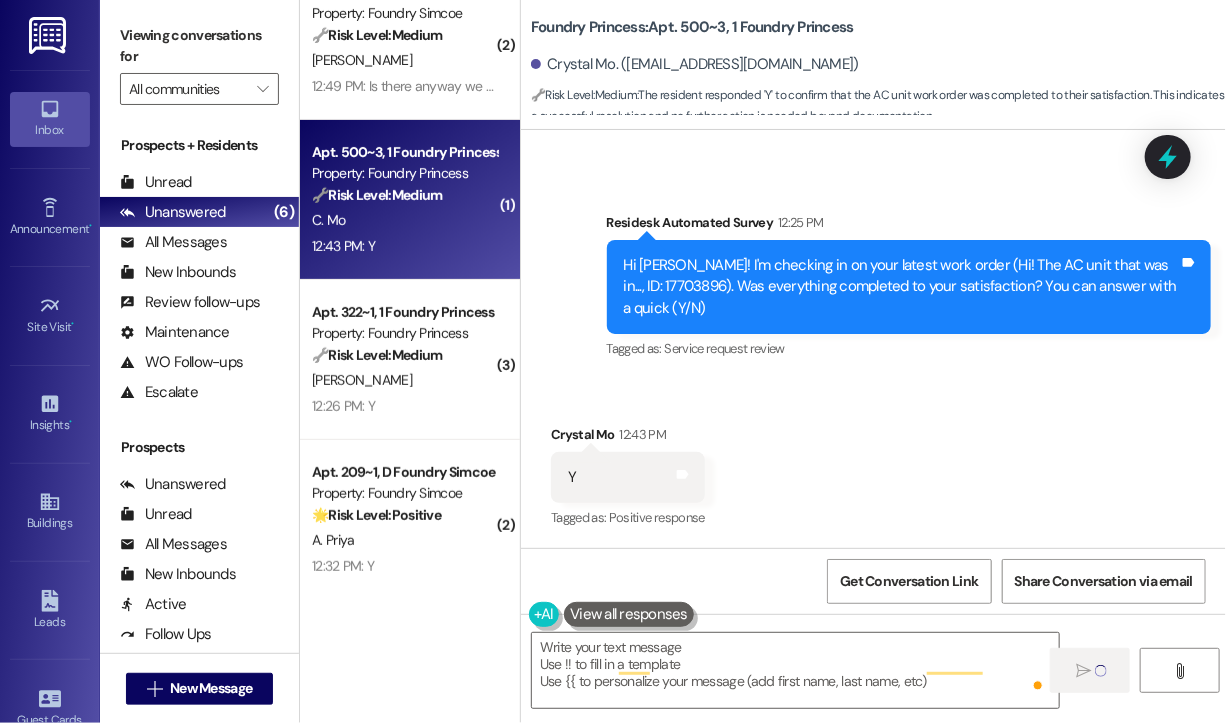 type on "Fetching suggested responses. Please feel free to read through the conversation in the meantime." 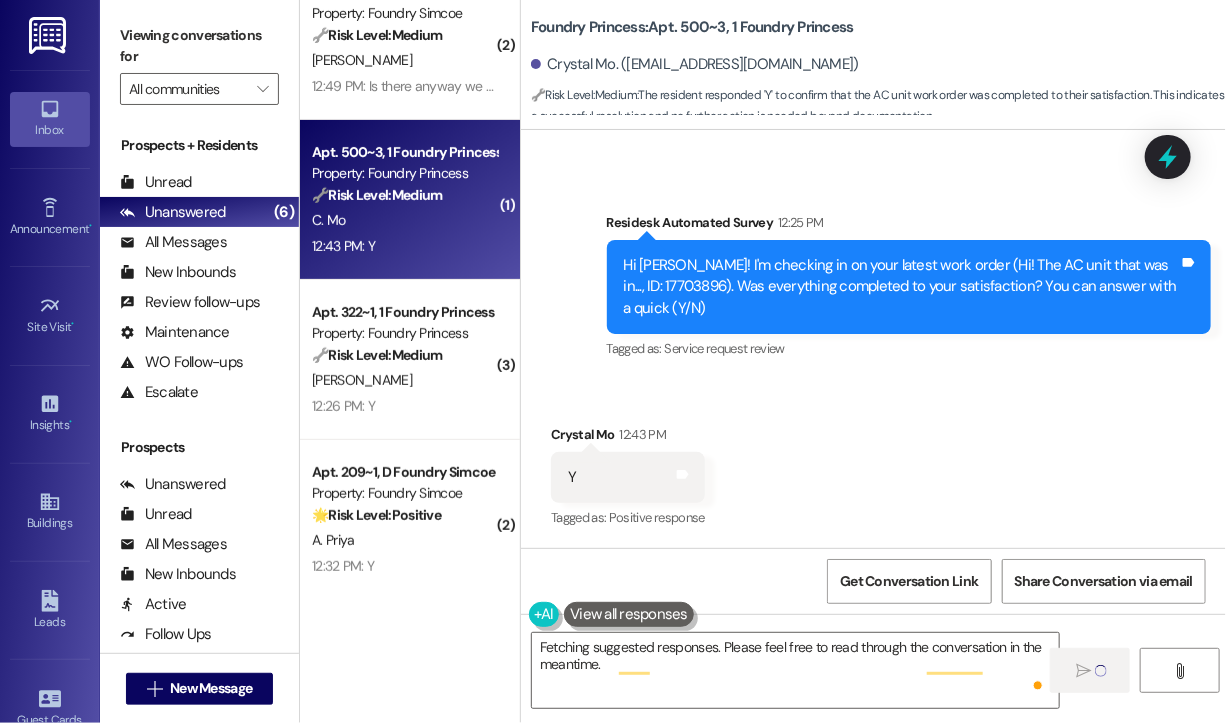 scroll, scrollTop: 898, scrollLeft: 0, axis: vertical 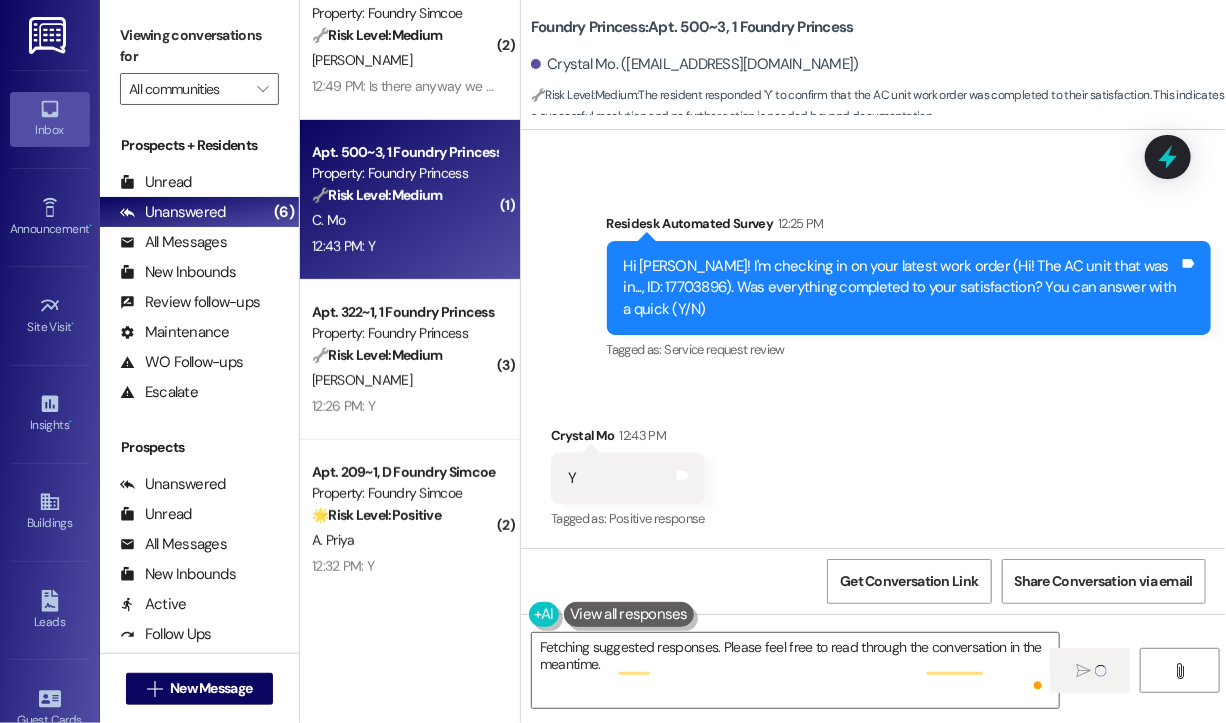 click on "🔧  Risk Level:  Medium" at bounding box center [377, 355] 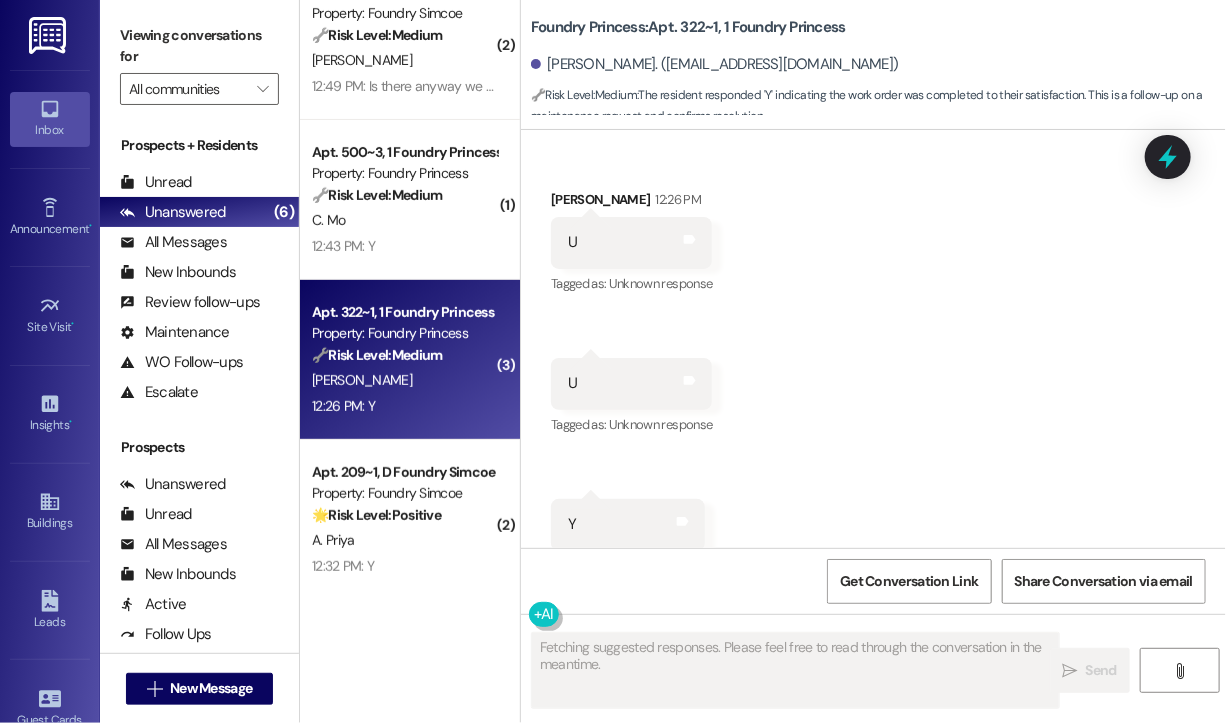 scroll, scrollTop: 5441, scrollLeft: 0, axis: vertical 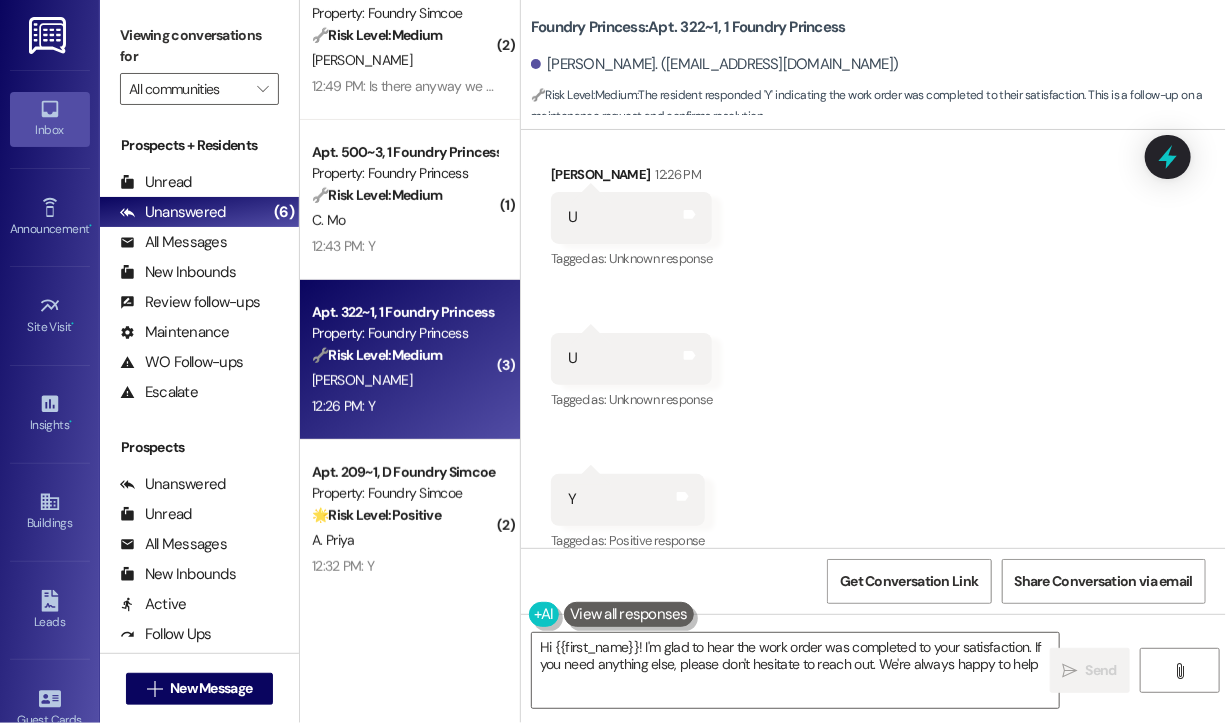 type on "Hi {{first_name}}! I'm glad to hear the work order was completed to your satisfaction. If you need anything else, please don't hesitate to reach out. We're always happy to help!" 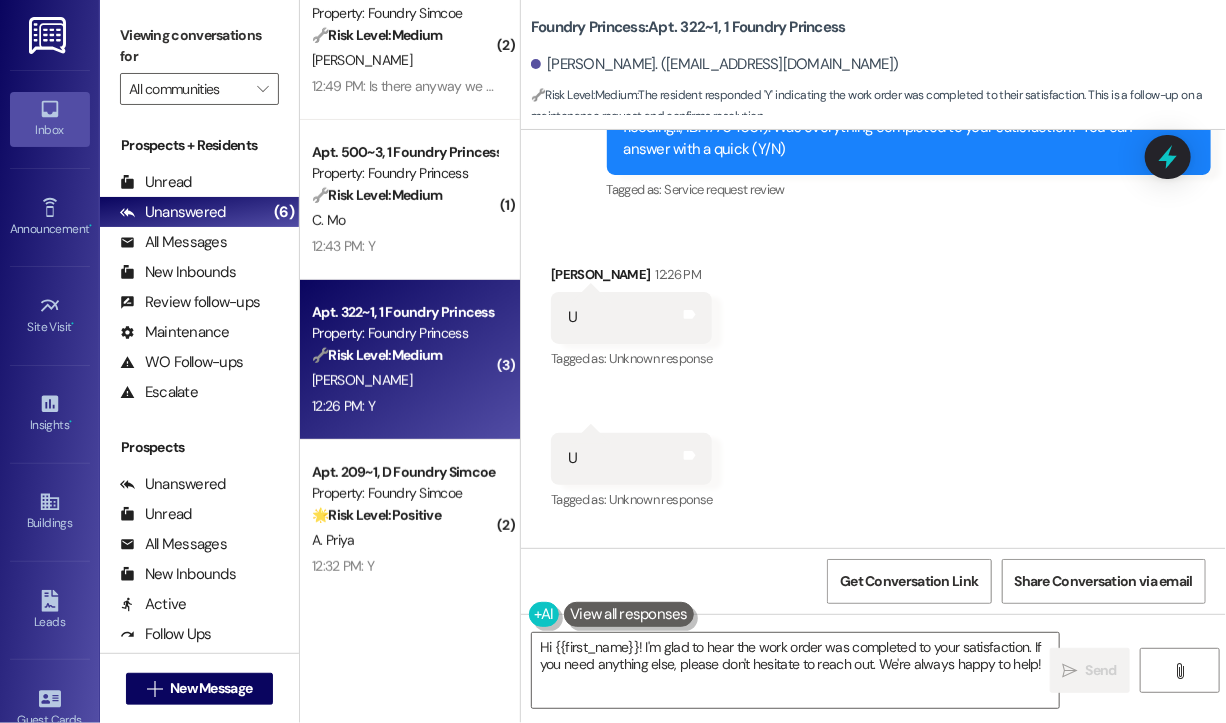 scroll, scrollTop: 5141, scrollLeft: 0, axis: vertical 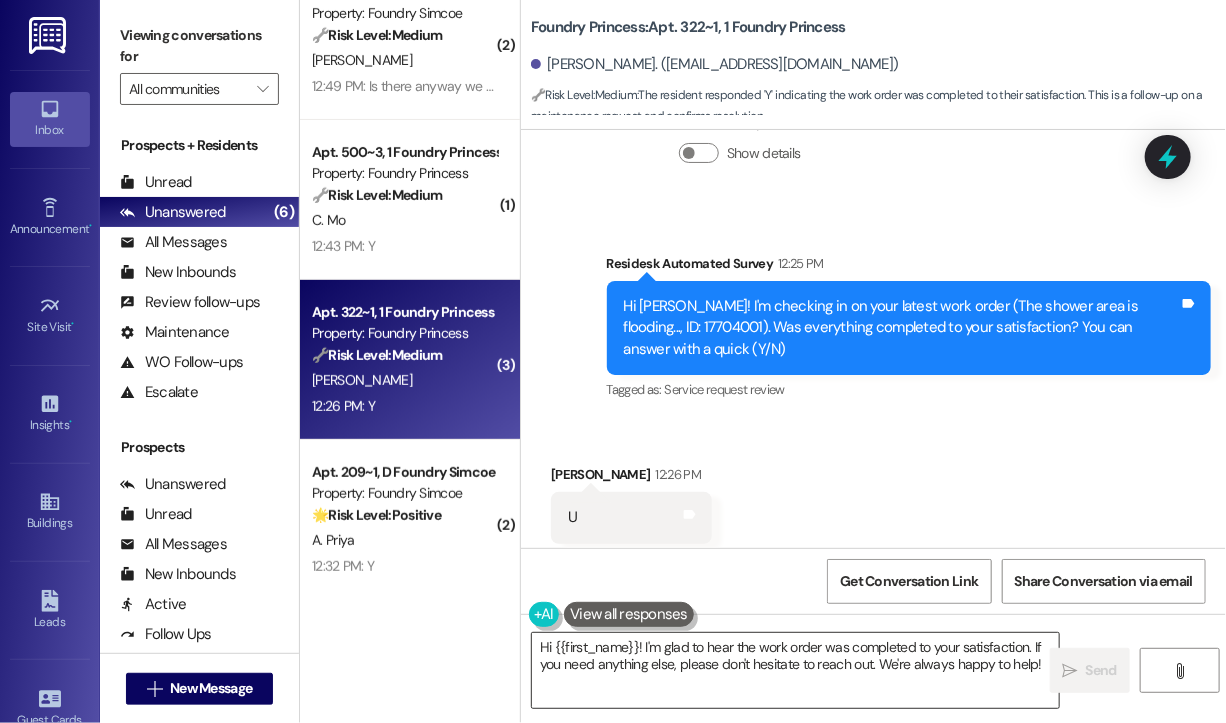 click on "Hi {{first_name}}! I'm glad to hear the work order was completed to your satisfaction. If you need anything else, please don't hesitate to reach out. We're always happy to help!" at bounding box center [795, 670] 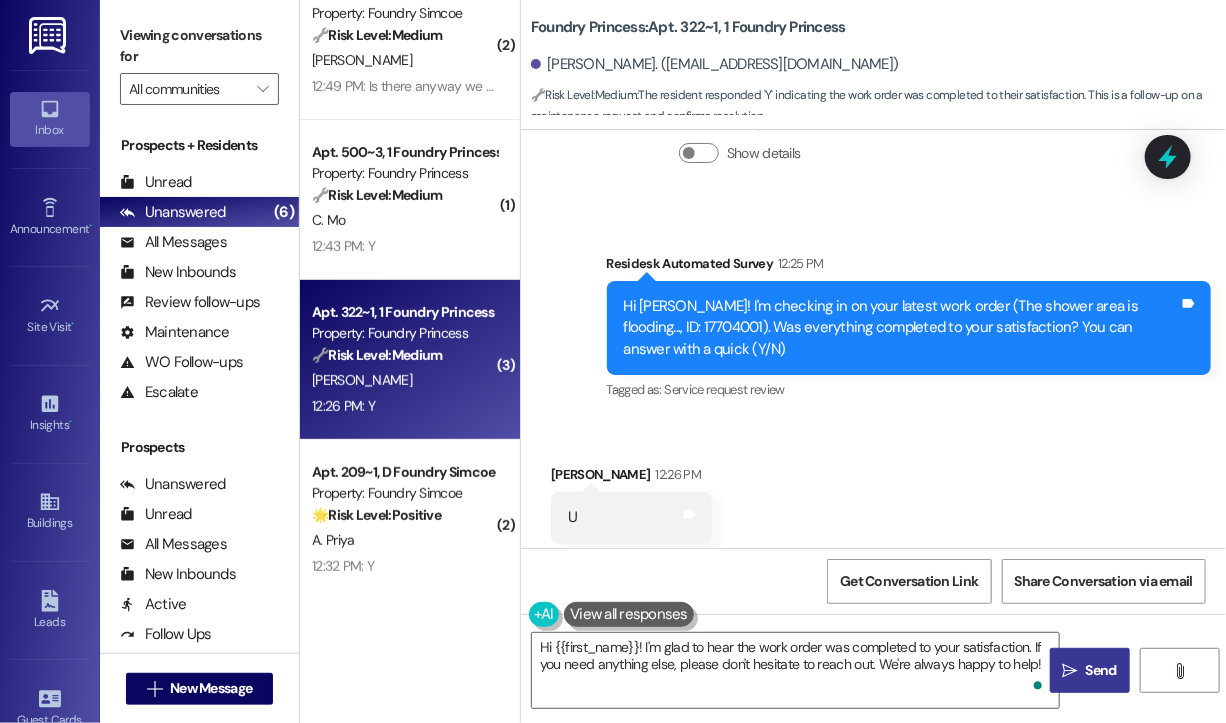 click on "Send" at bounding box center [1101, 670] 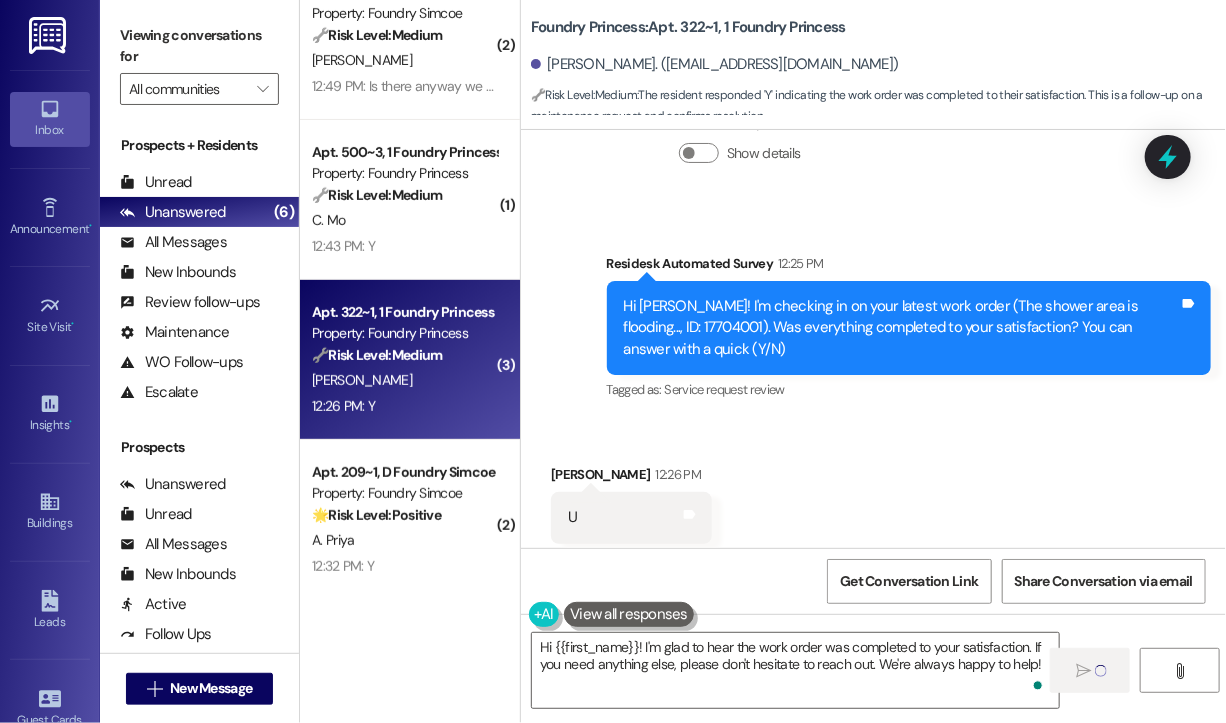 scroll, scrollTop: 300, scrollLeft: 0, axis: vertical 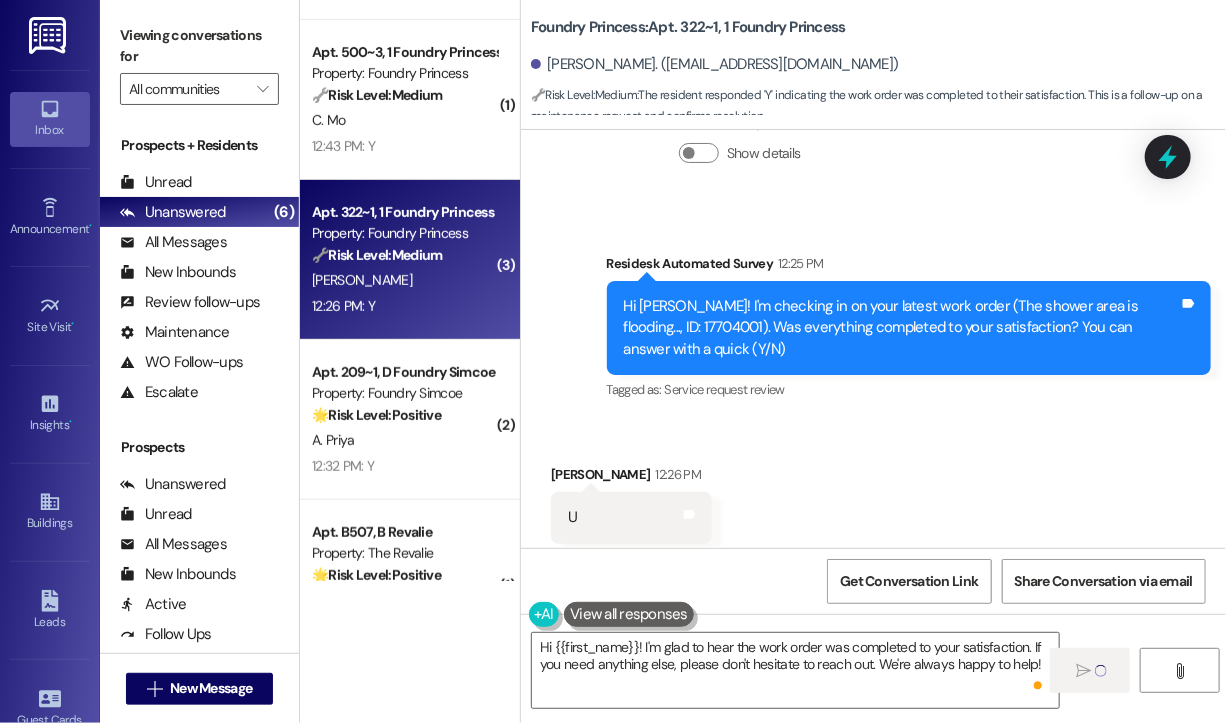 click on "A. Priya" at bounding box center (404, 440) 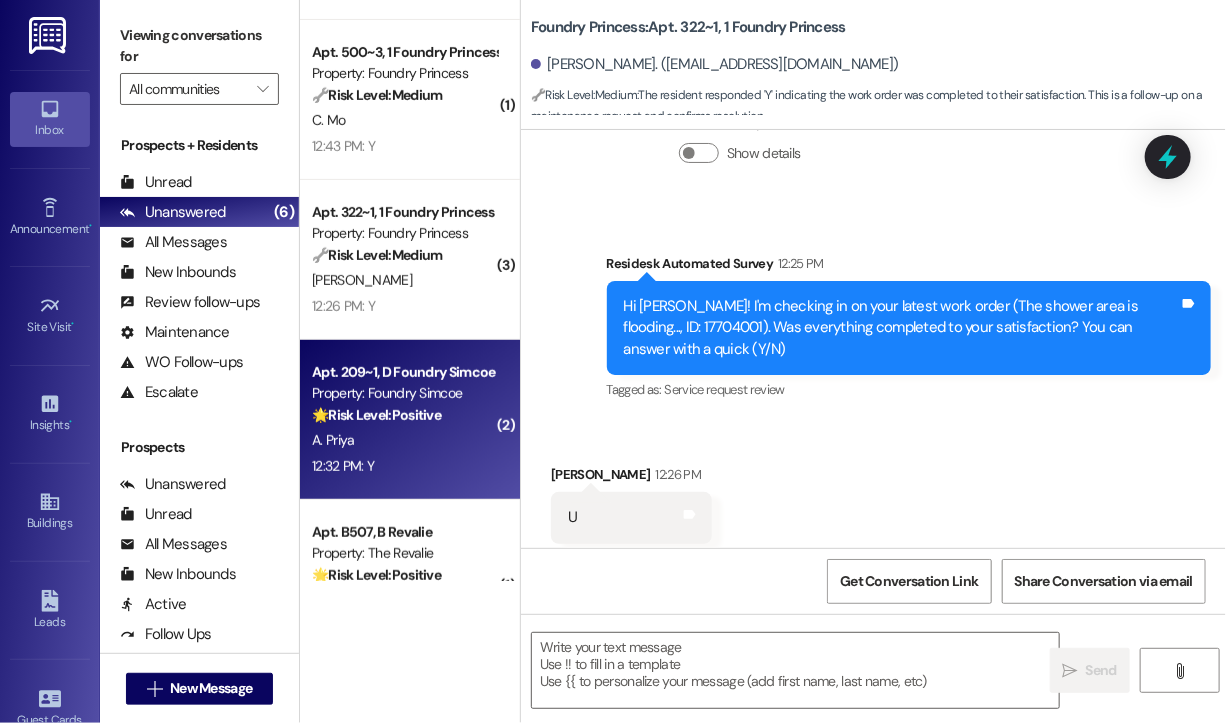type on "Fetching suggested responses. Please feel free to read through the conversation in the meantime." 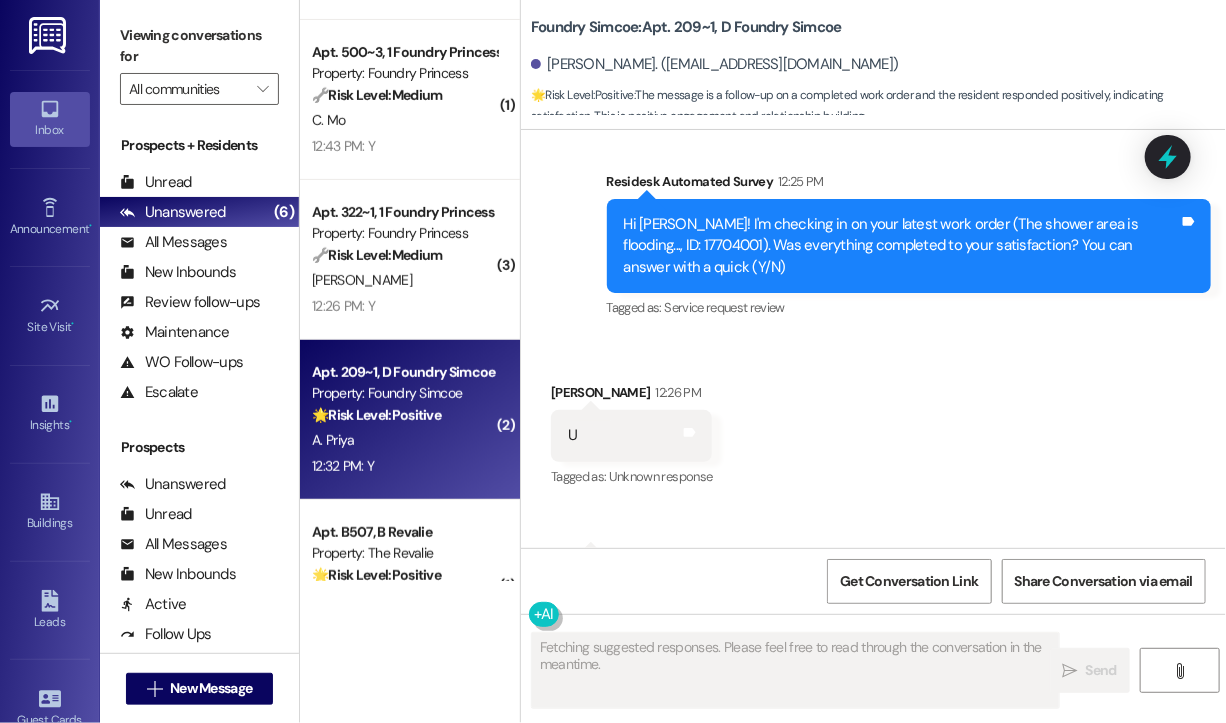 scroll, scrollTop: 818, scrollLeft: 0, axis: vertical 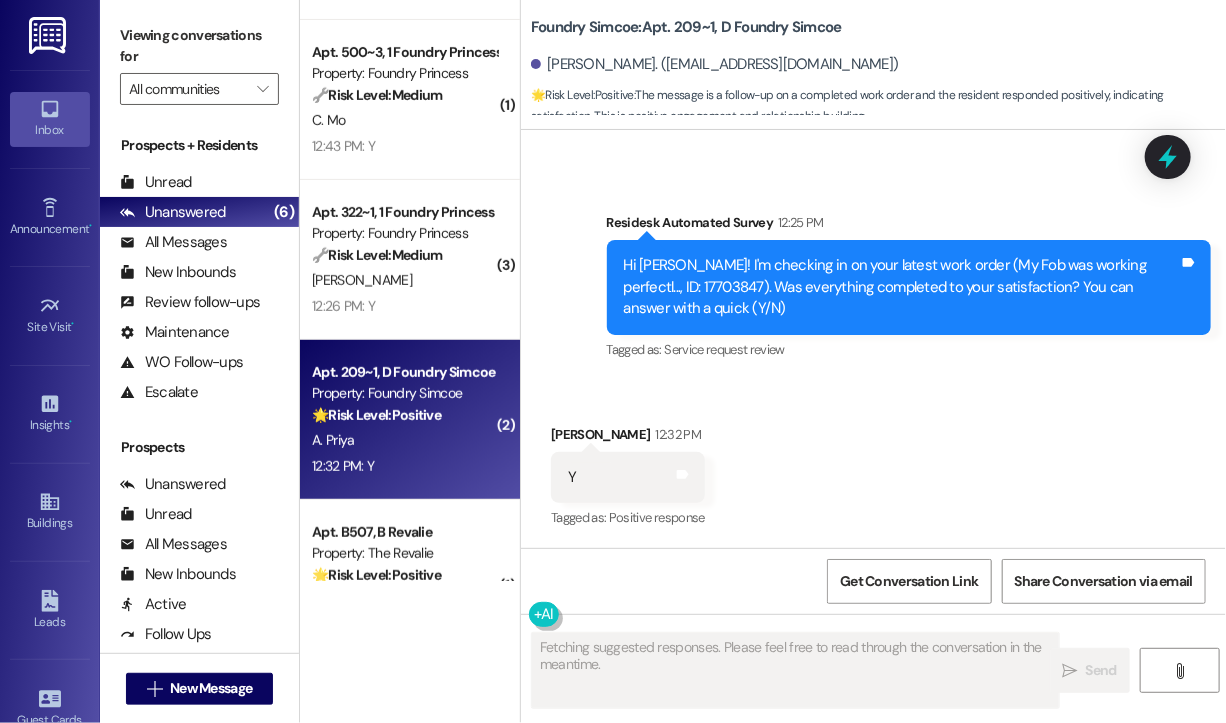 type 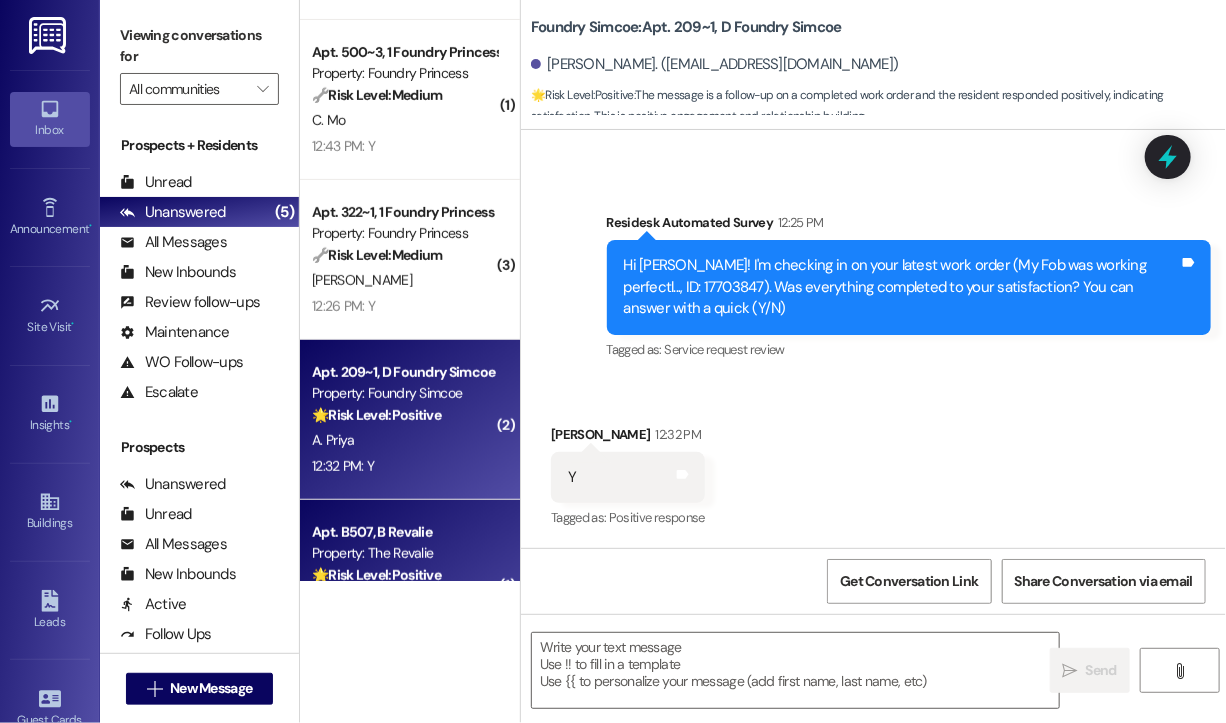 scroll, scrollTop: 379, scrollLeft: 0, axis: vertical 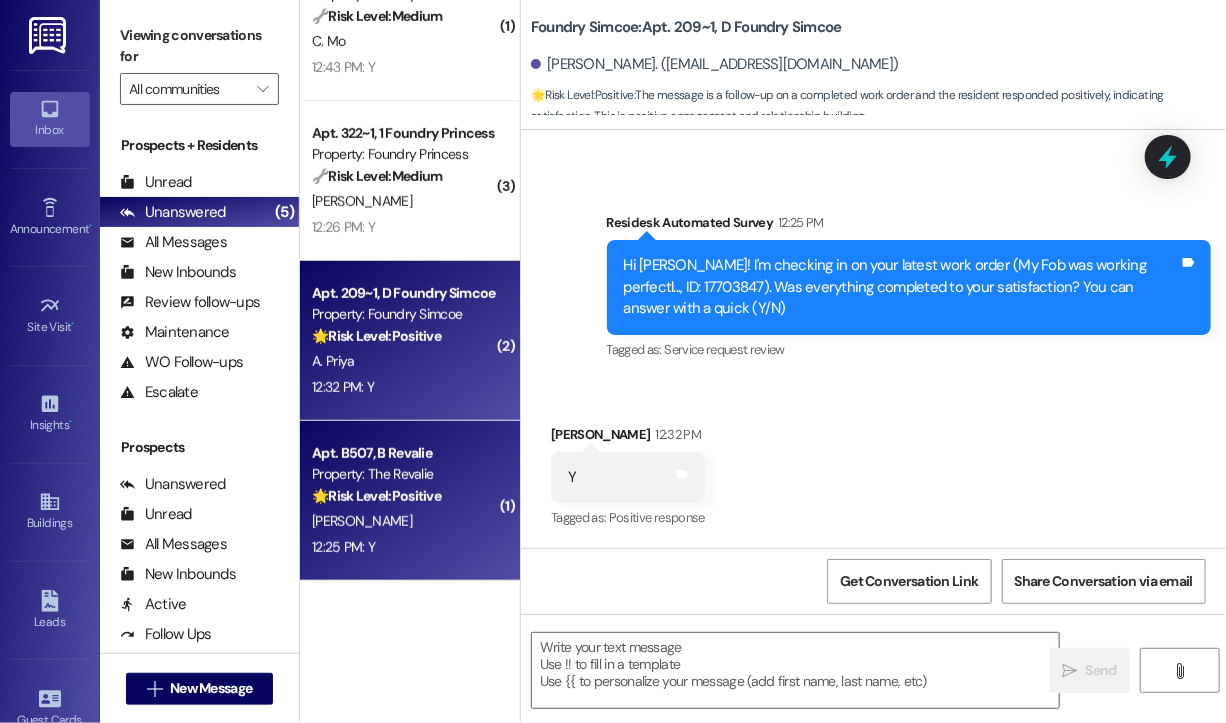 click on "[PERSON_NAME]" at bounding box center [404, 521] 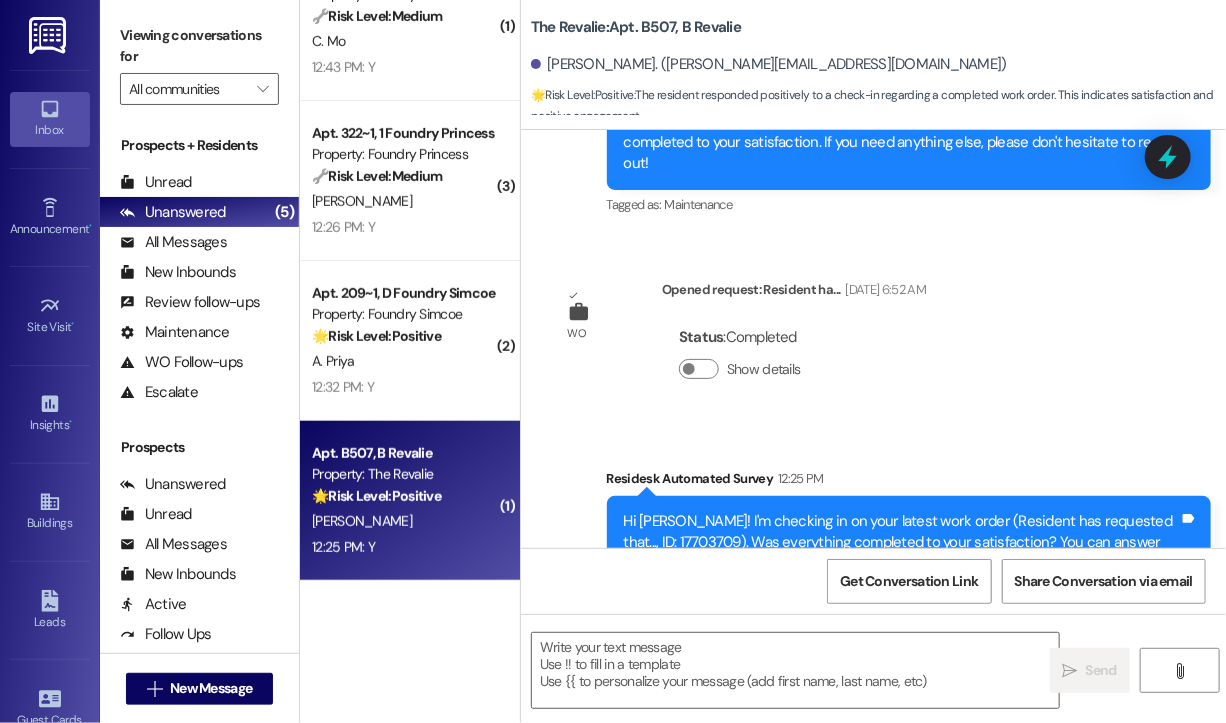 type on "Fetching suggested responses. Please feel free to read through the conversation in the meantime." 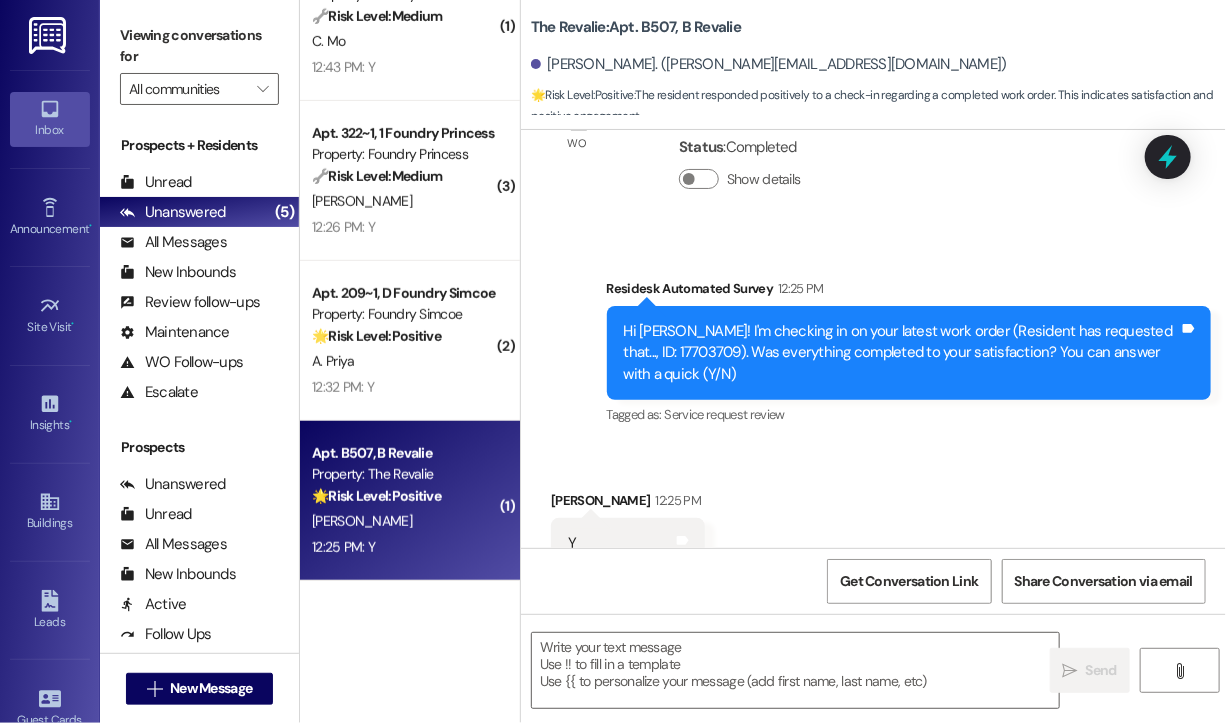 scroll, scrollTop: 3370, scrollLeft: 0, axis: vertical 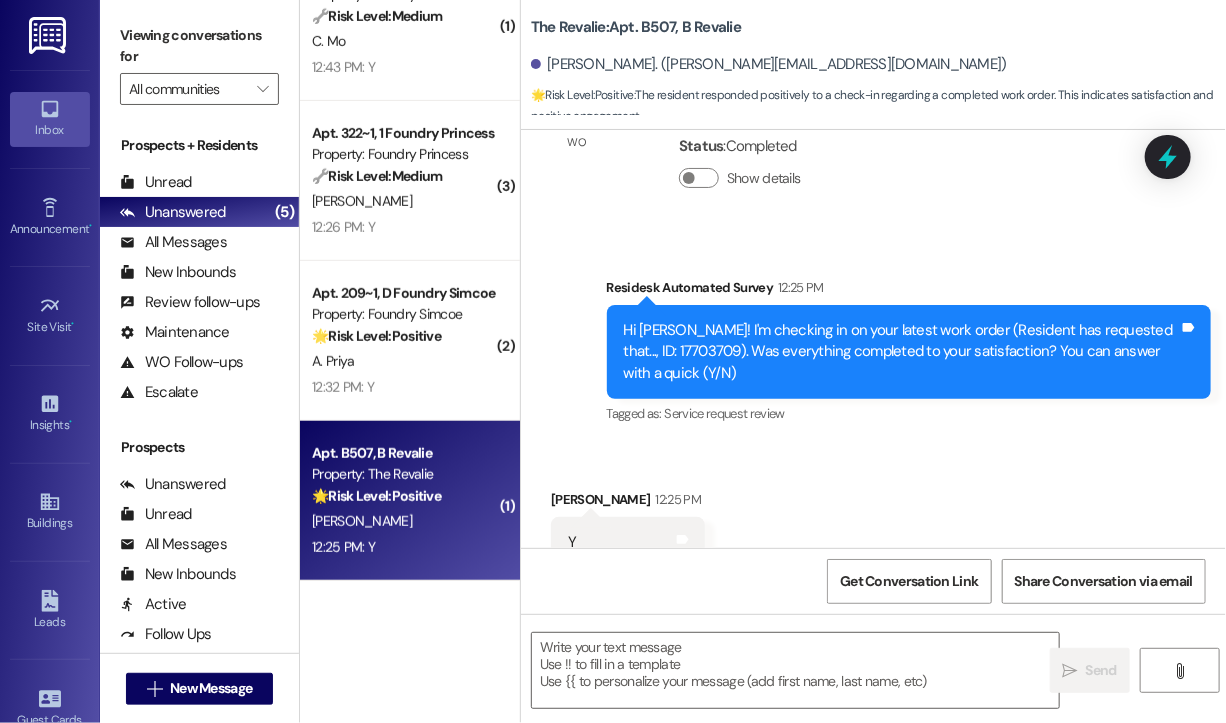 click on "Received via SMS [PERSON_NAME] 12:25 PM Y Tags and notes Tagged as:   Positive response Click to highlight conversations about Positive response" at bounding box center [873, 528] 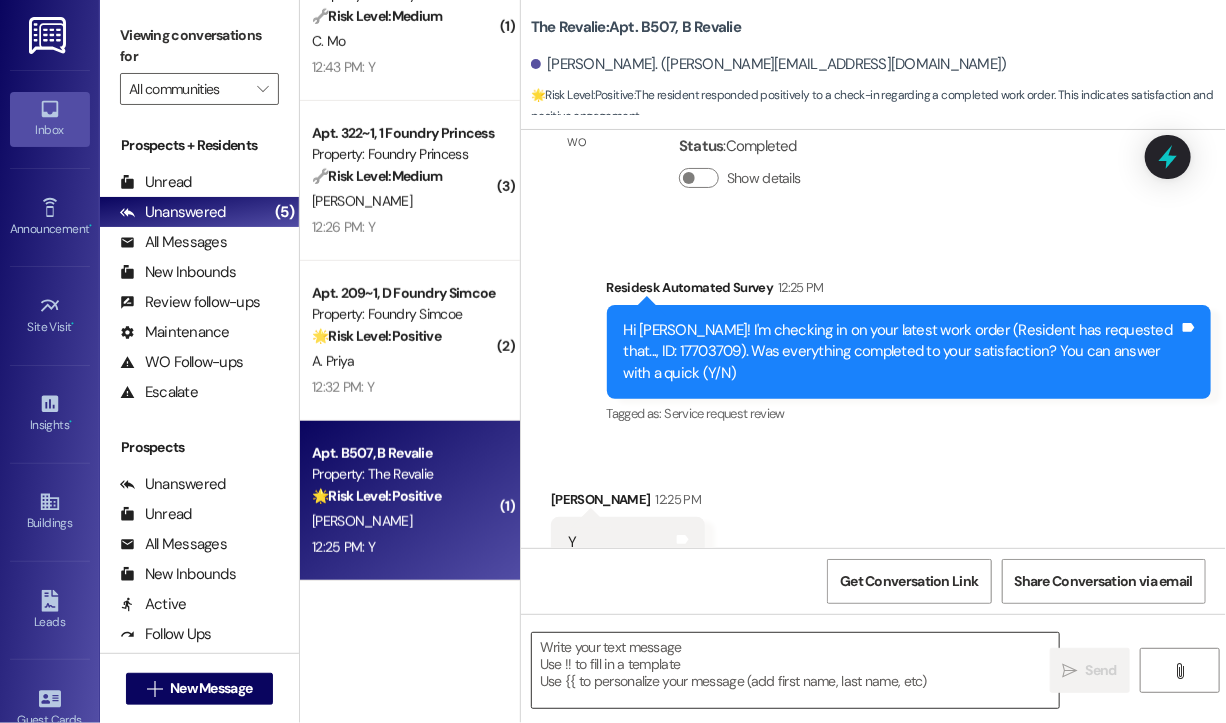 click at bounding box center [795, 670] 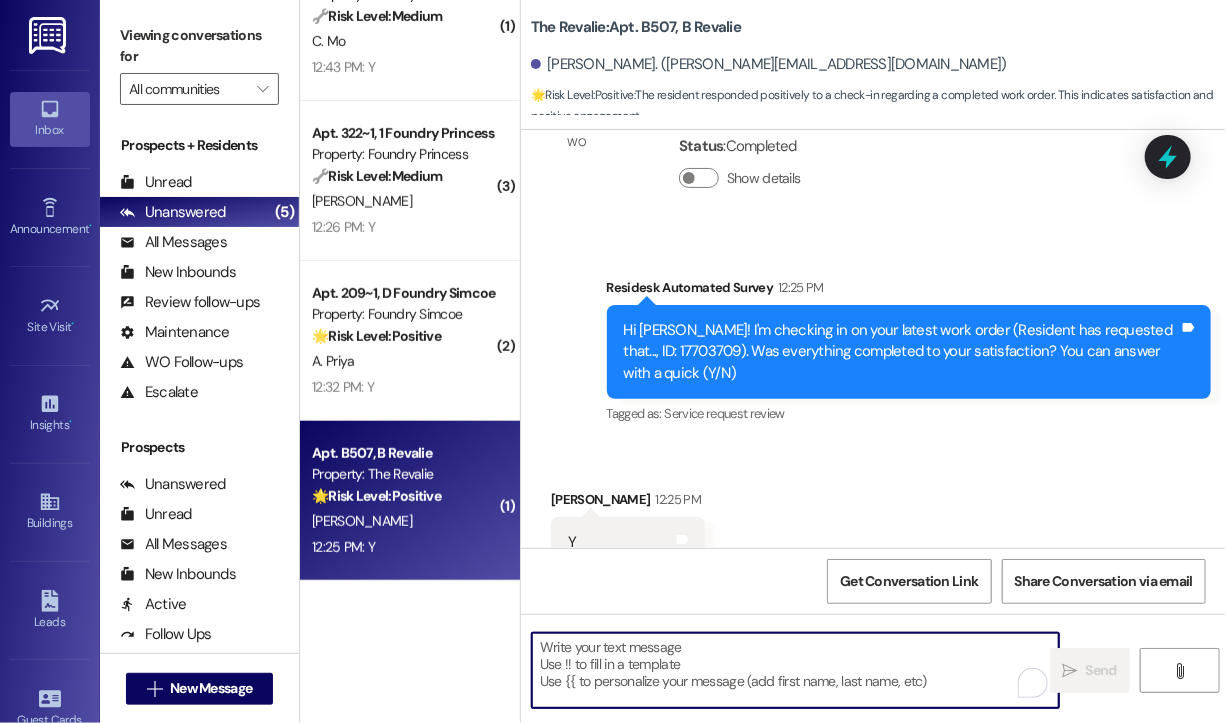 paste on "That’s wonderful to hear! We’re so glad that you’re satisfied with the recent work order completed by our maintenance team. If you ever need anything or have any concerns, please don’t hesitate to reach out." 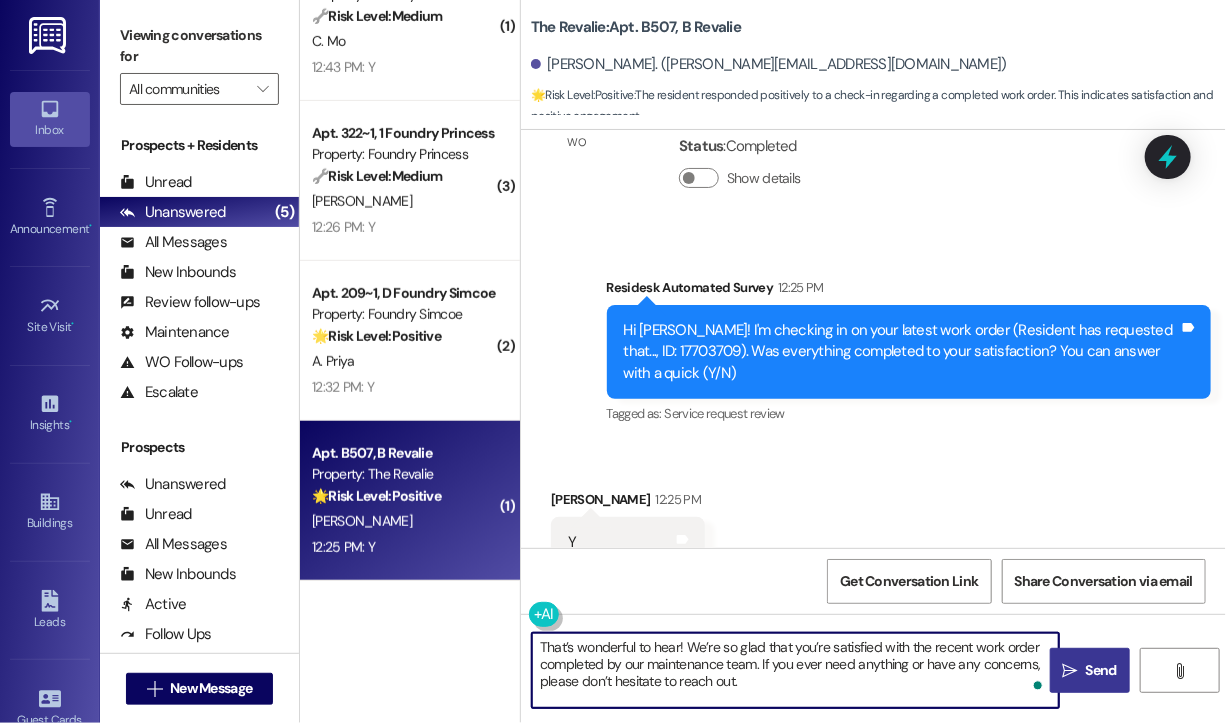 type on "That’s wonderful to hear! We’re so glad that you’re satisfied with the recent work order completed by our maintenance team. If you ever need anything or have any concerns, please don’t hesitate to reach out." 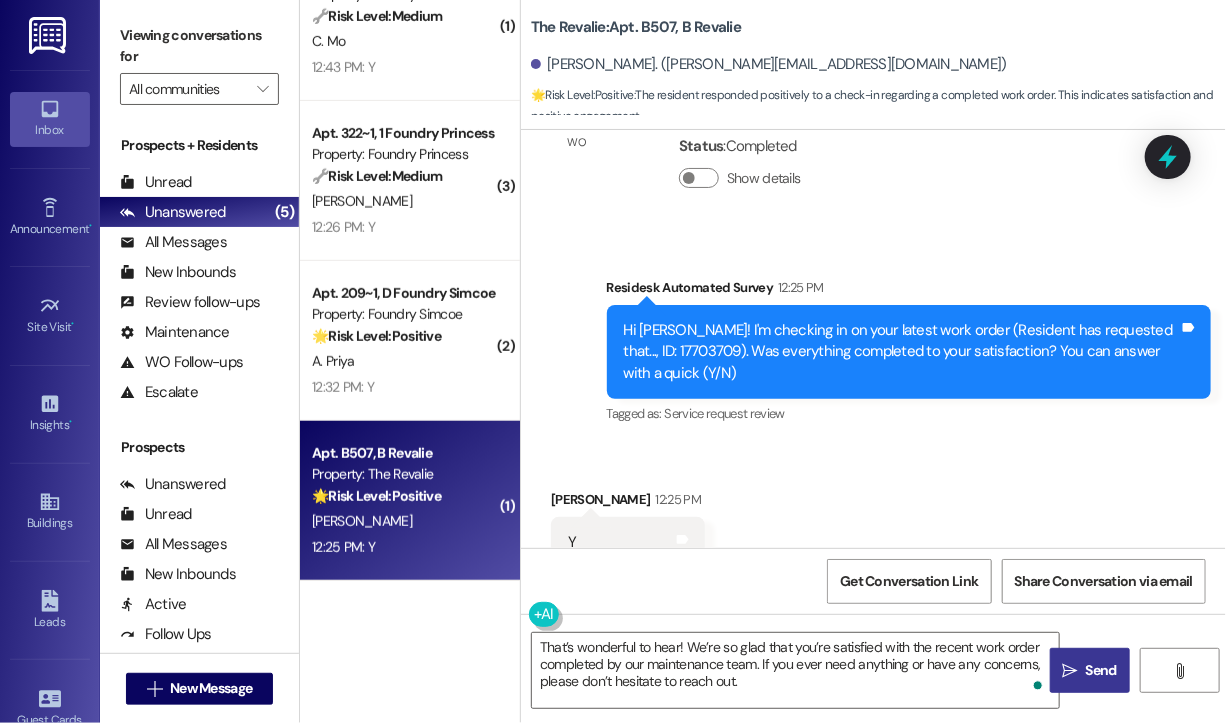 click on "Send" at bounding box center (1101, 670) 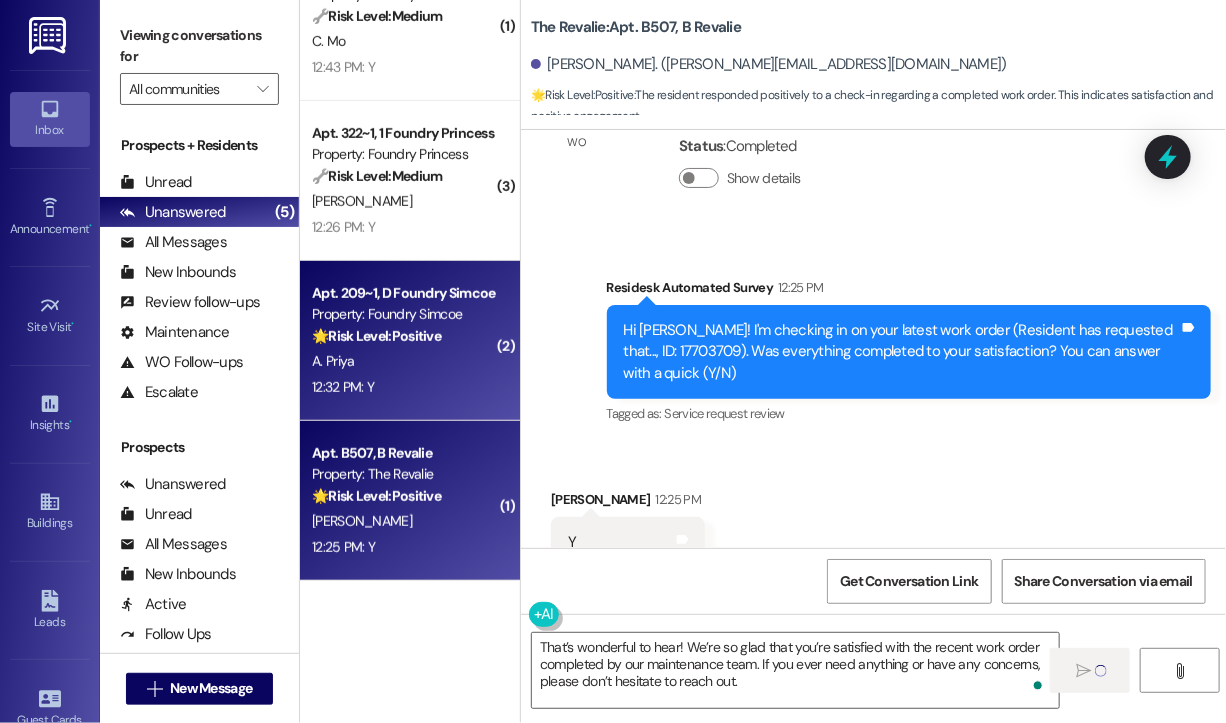 type 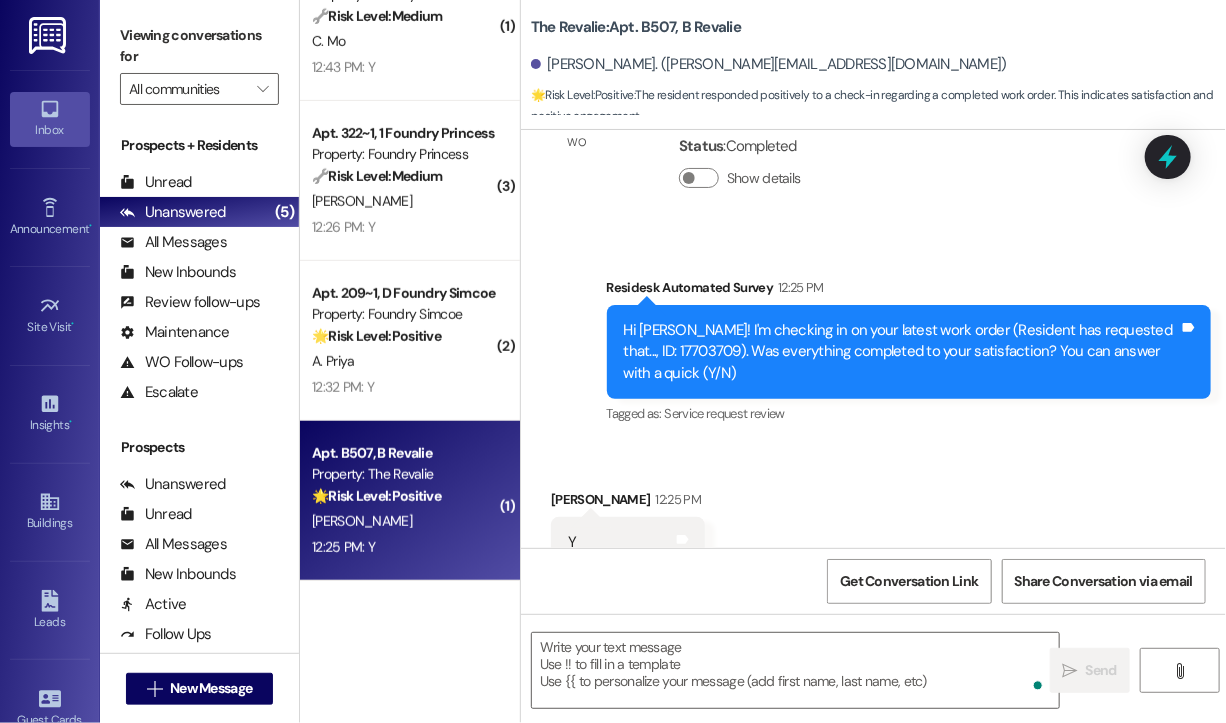 scroll, scrollTop: 3369, scrollLeft: 0, axis: vertical 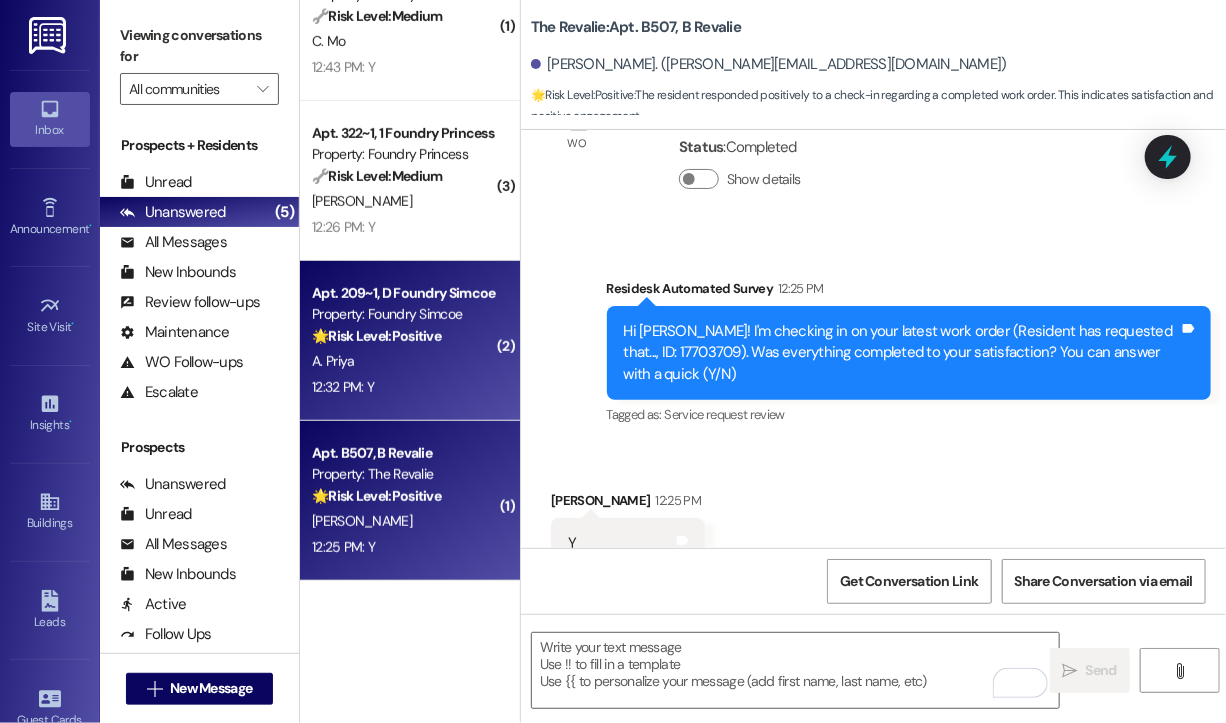 click on "A. Priya" at bounding box center [404, 361] 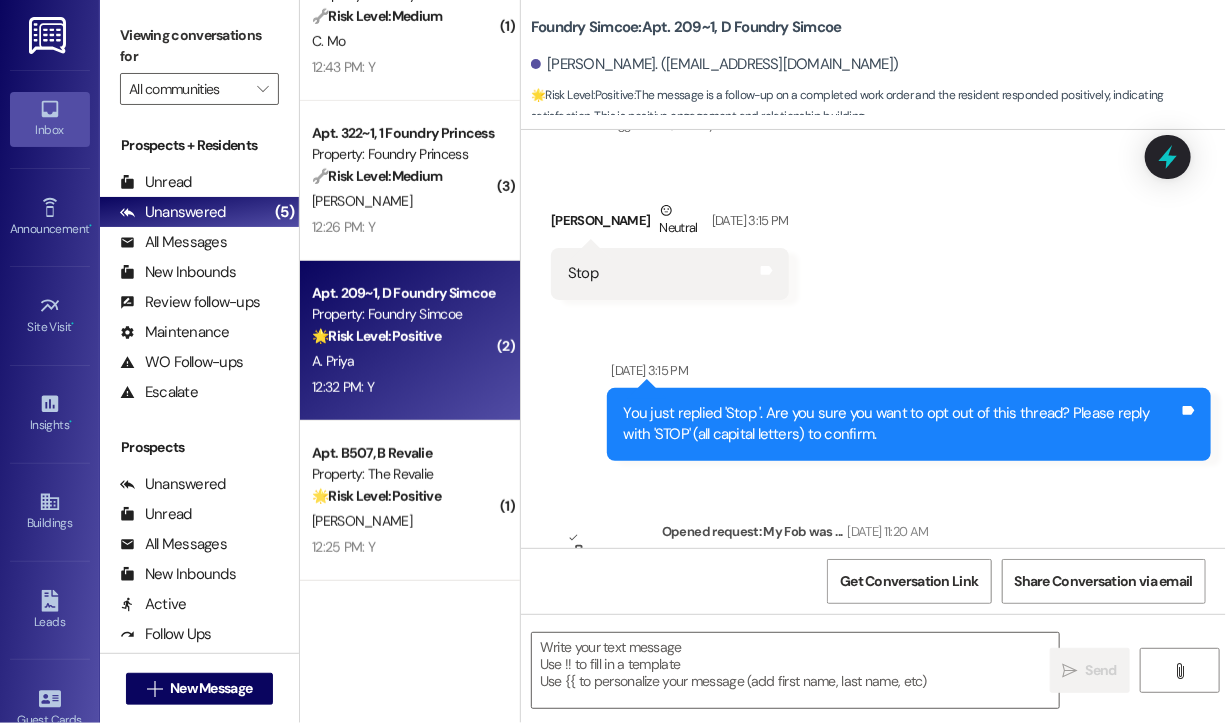 type on "Fetching suggested responses. Please feel free to read through the conversation in the meantime." 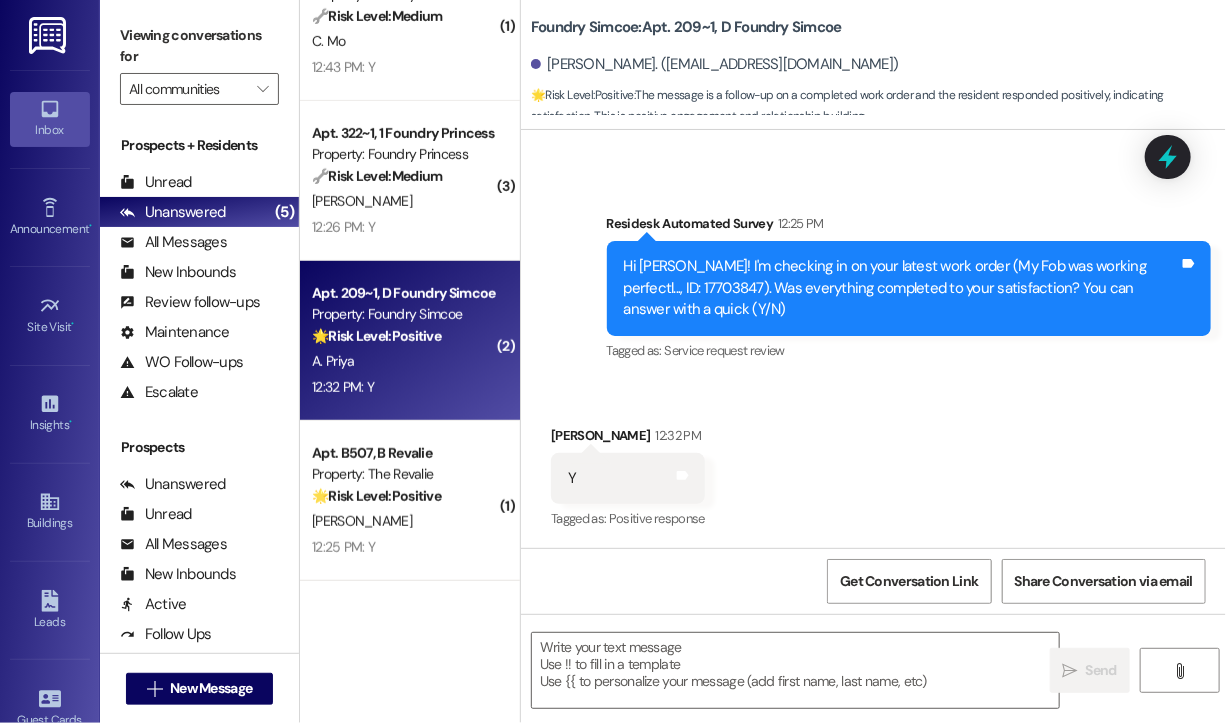 scroll, scrollTop: 818, scrollLeft: 0, axis: vertical 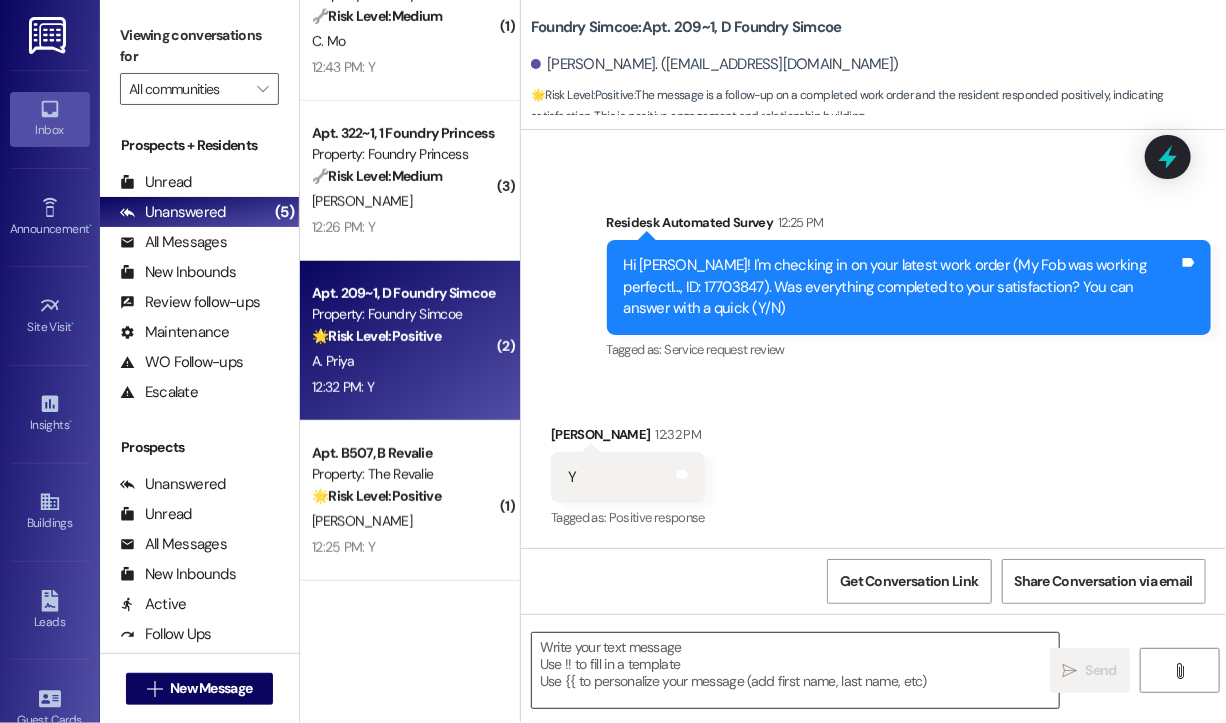 click at bounding box center (795, 670) 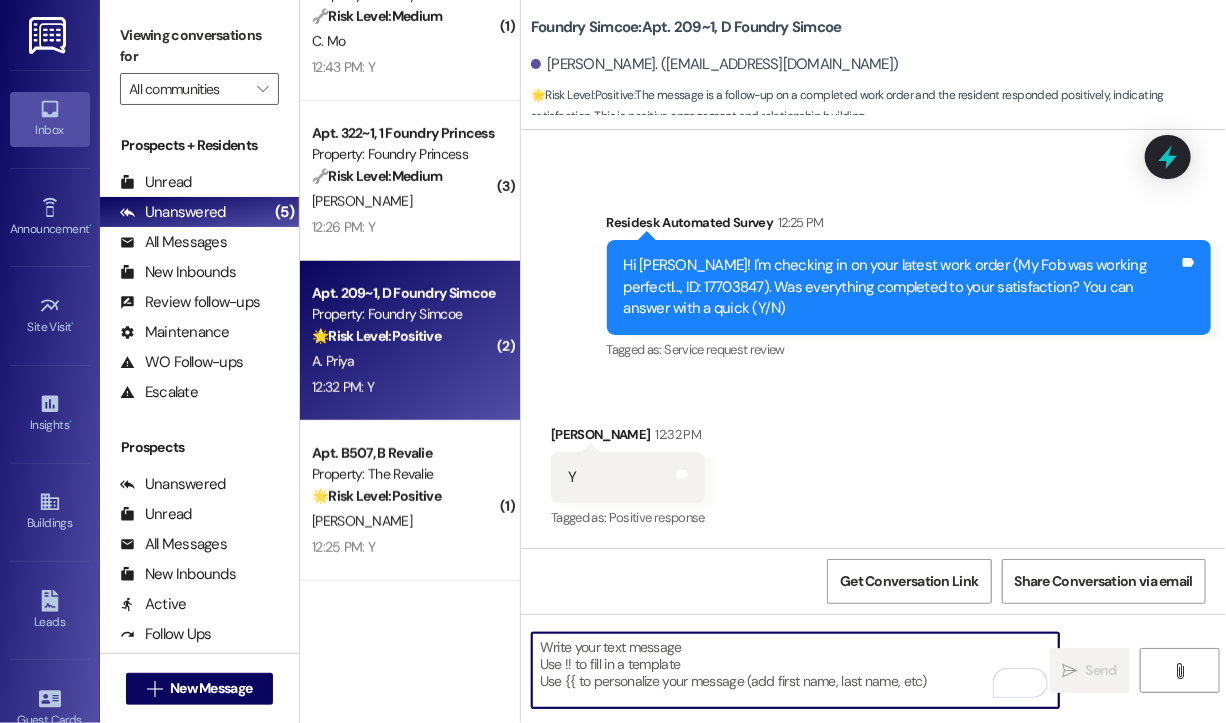 paste on "That’s wonderful to hear! We’re so glad that you’re satisfied with the recent work order completed by our maintenance team. If you ever need anything or have any concerns, please don’t hesitate to reach out." 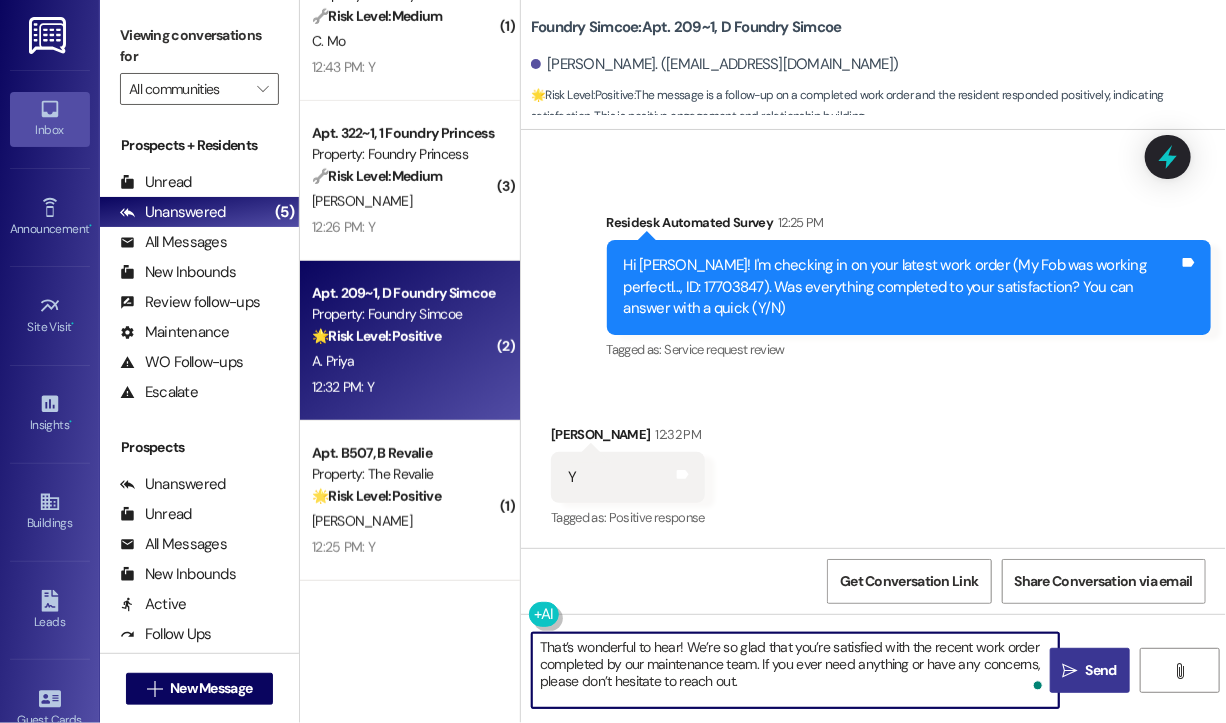 type on "That’s wonderful to hear! We’re so glad that you’re satisfied with the recent work order completed by our maintenance team. If you ever need anything or have any concerns, please don’t hesitate to reach out." 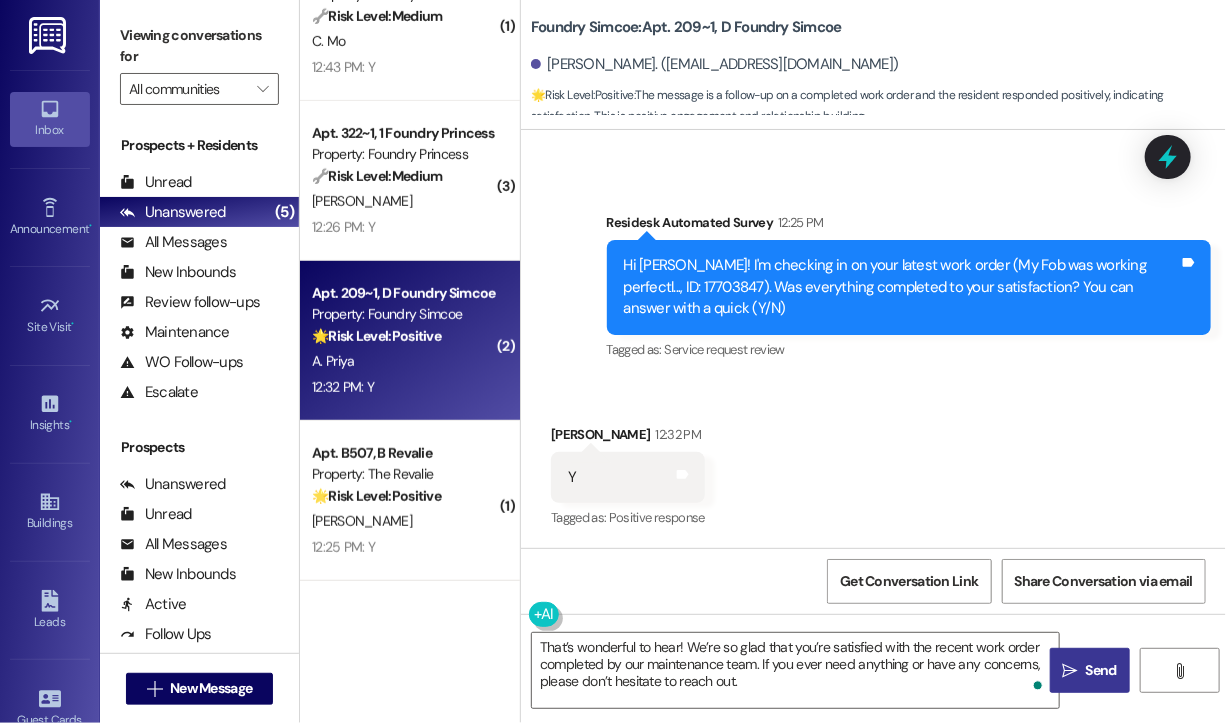 click on " Send" at bounding box center (1090, 670) 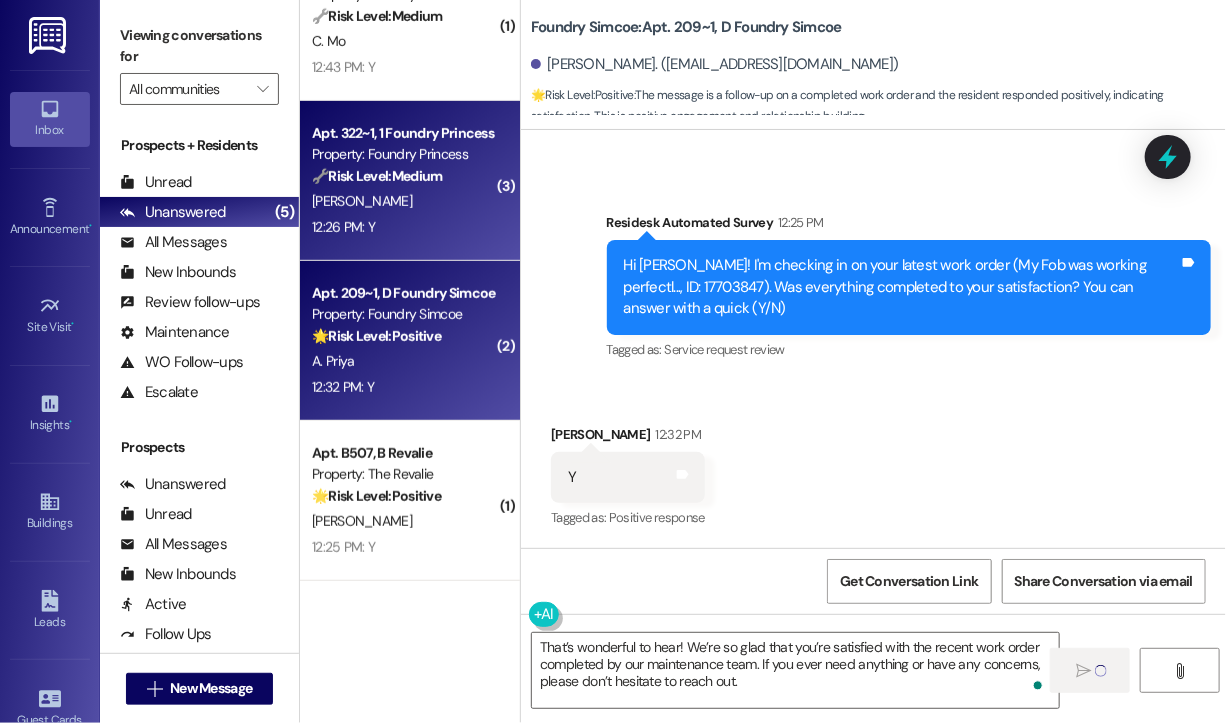click on "12:26 PM: Y  12:26 PM: Y" at bounding box center (404, 227) 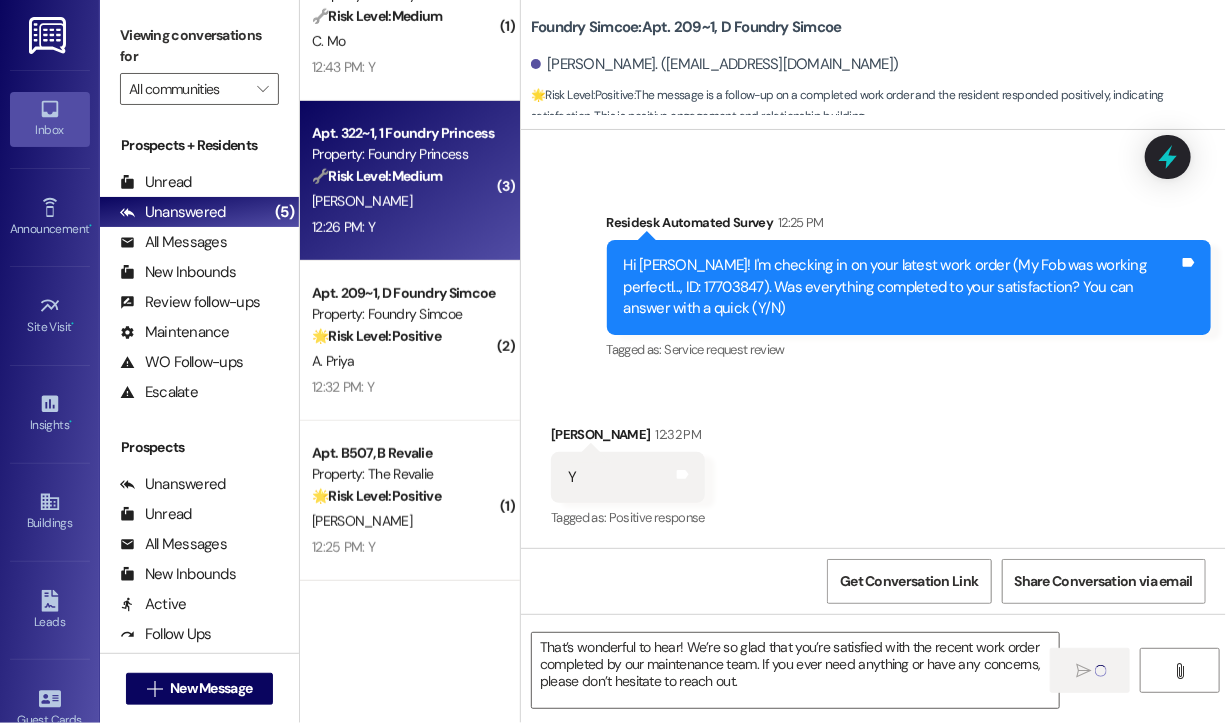 type on "Fetching suggested responses. Please feel free to read through the conversation in the meantime." 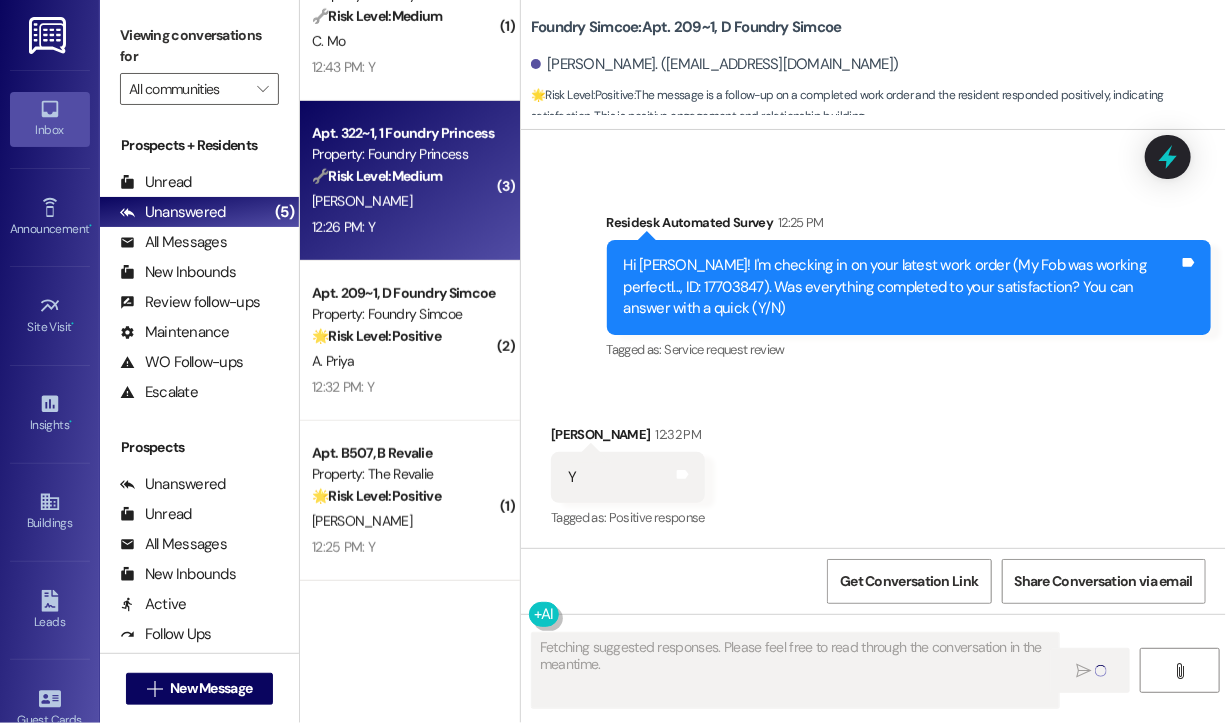 type 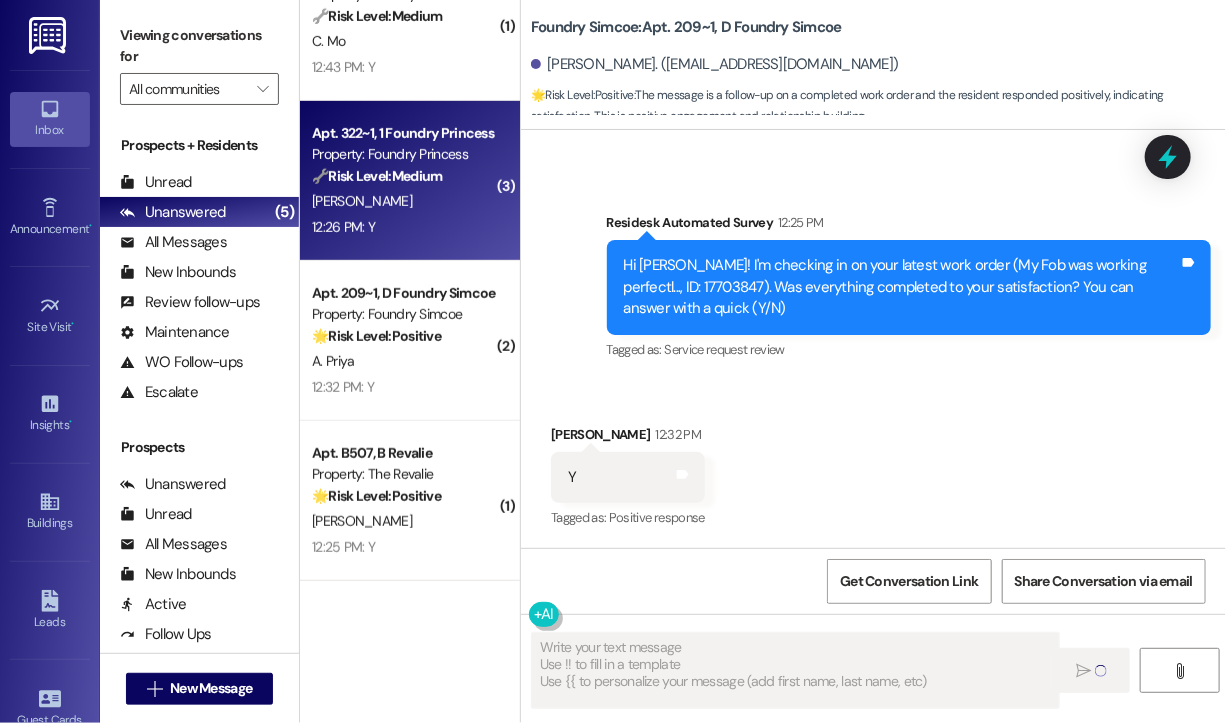 scroll, scrollTop: 0, scrollLeft: 0, axis: both 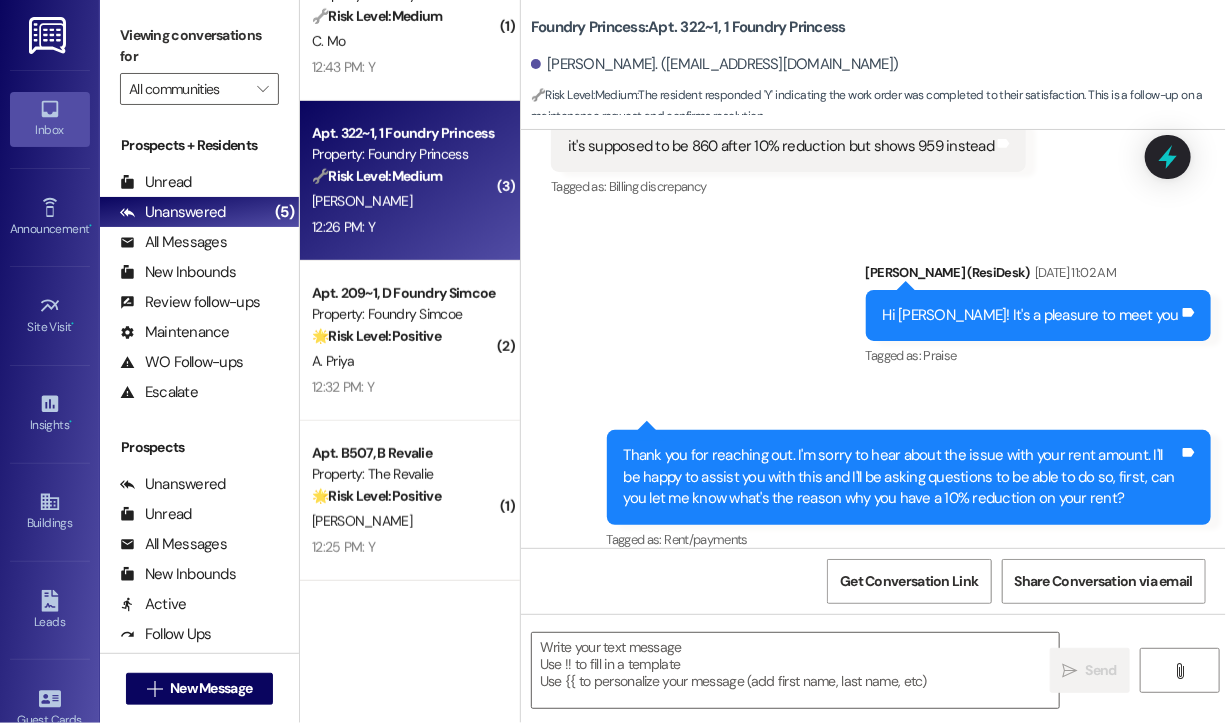 type on "Fetching suggested responses. Please feel free to read through the conversation in the meantime." 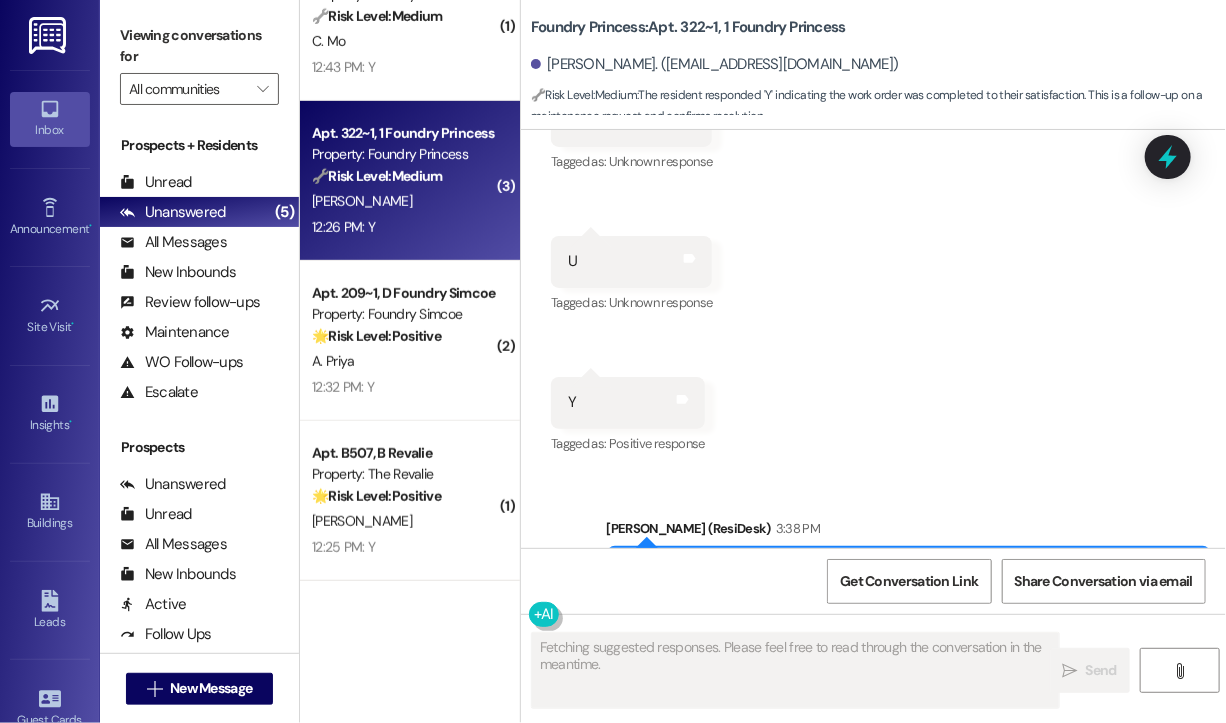 scroll, scrollTop: 5632, scrollLeft: 0, axis: vertical 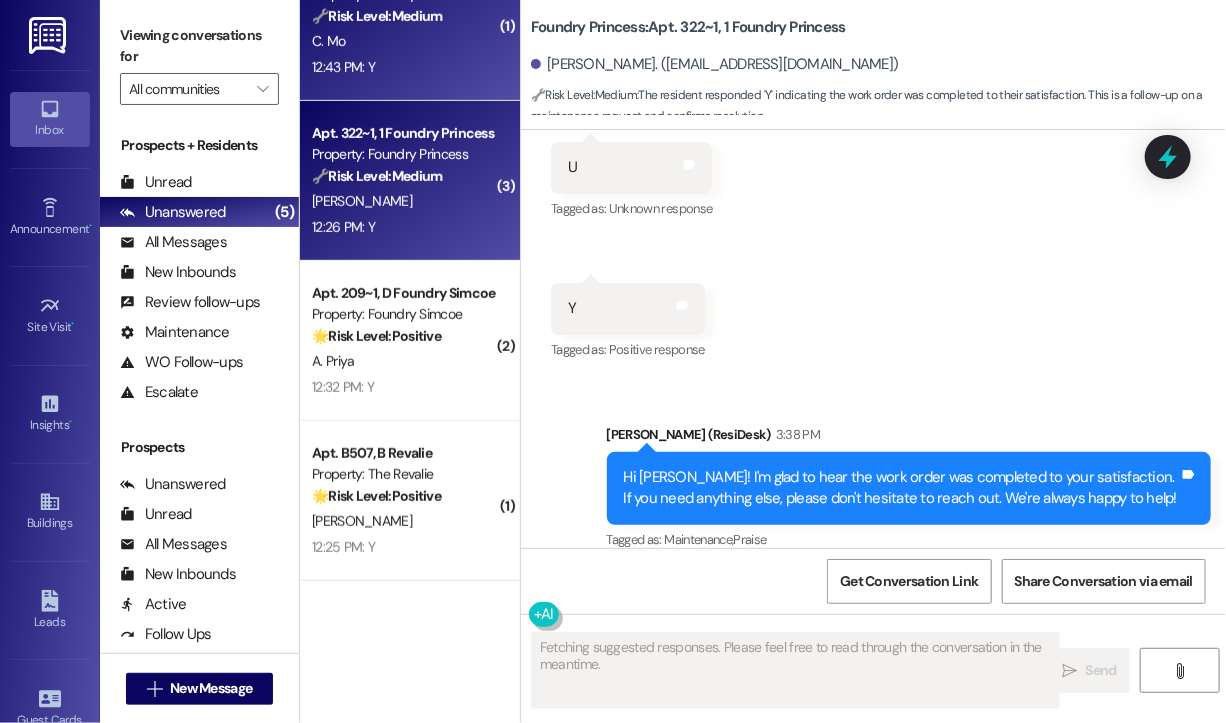 click on "12:43 PM: Y 12:43 PM: Y" at bounding box center (404, 67) 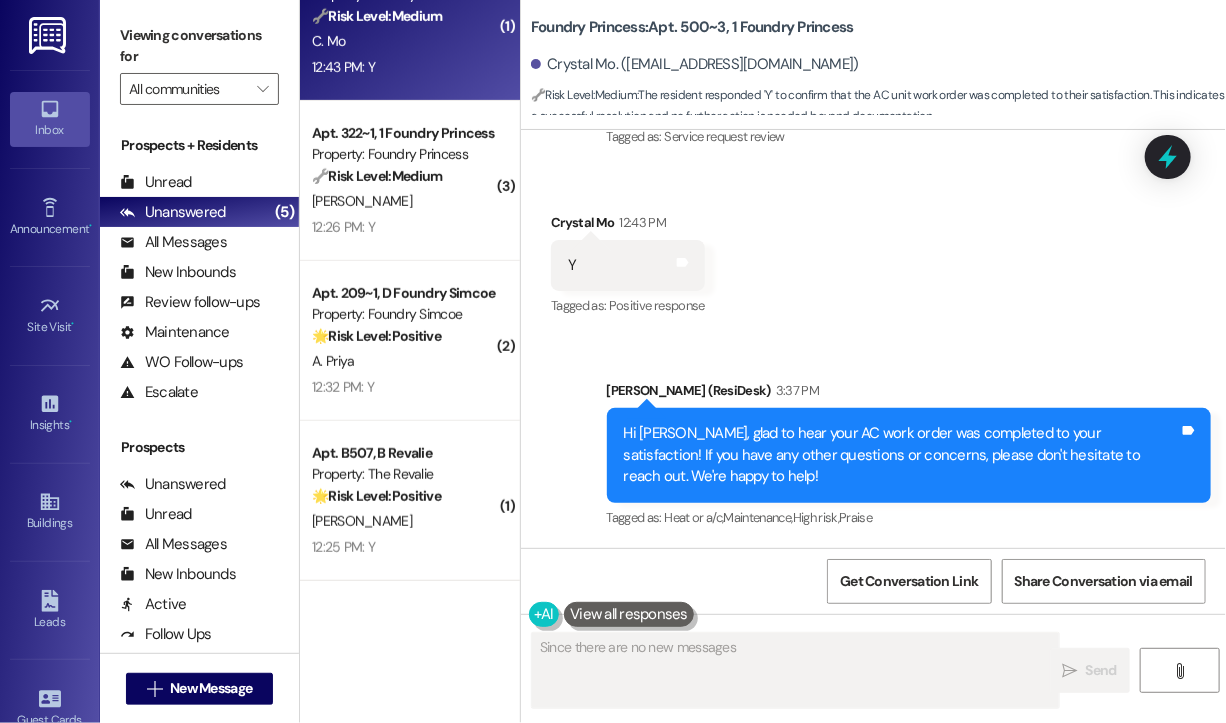 scroll, scrollTop: 1110, scrollLeft: 0, axis: vertical 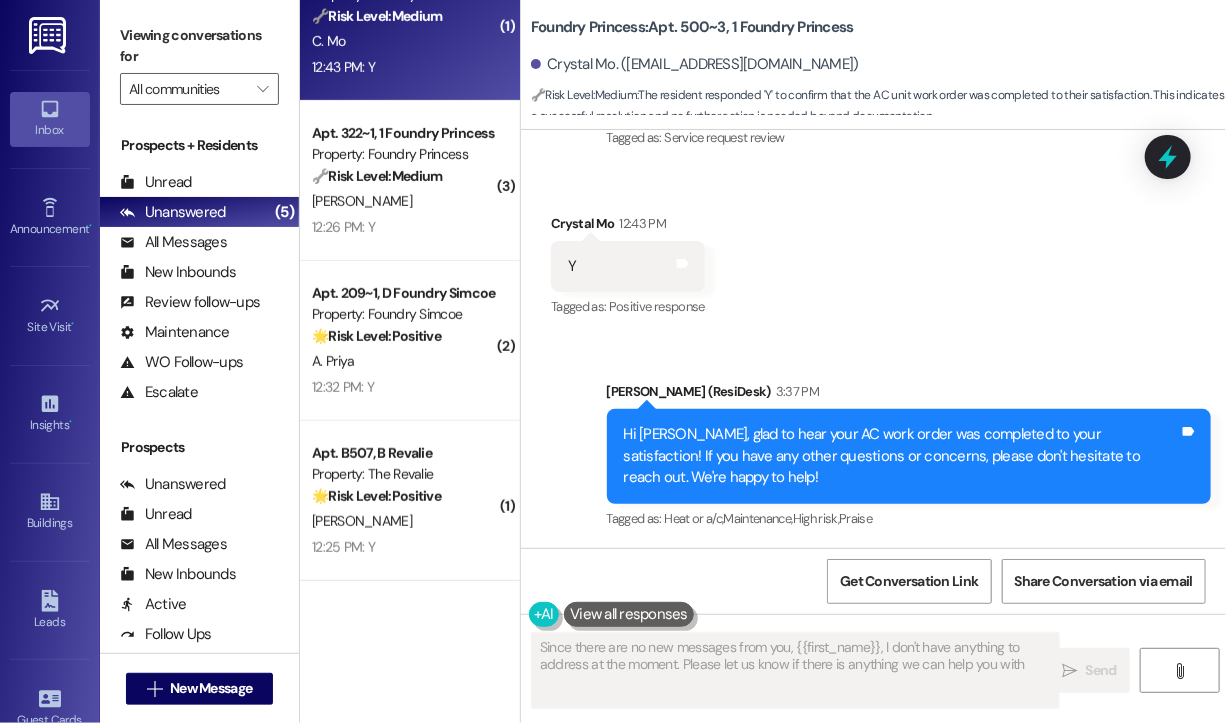 type on "Since there are no new messages from you, {{first_name}}, I don't have anything to address at the moment. Please let us know if there is anything we can help you with!" 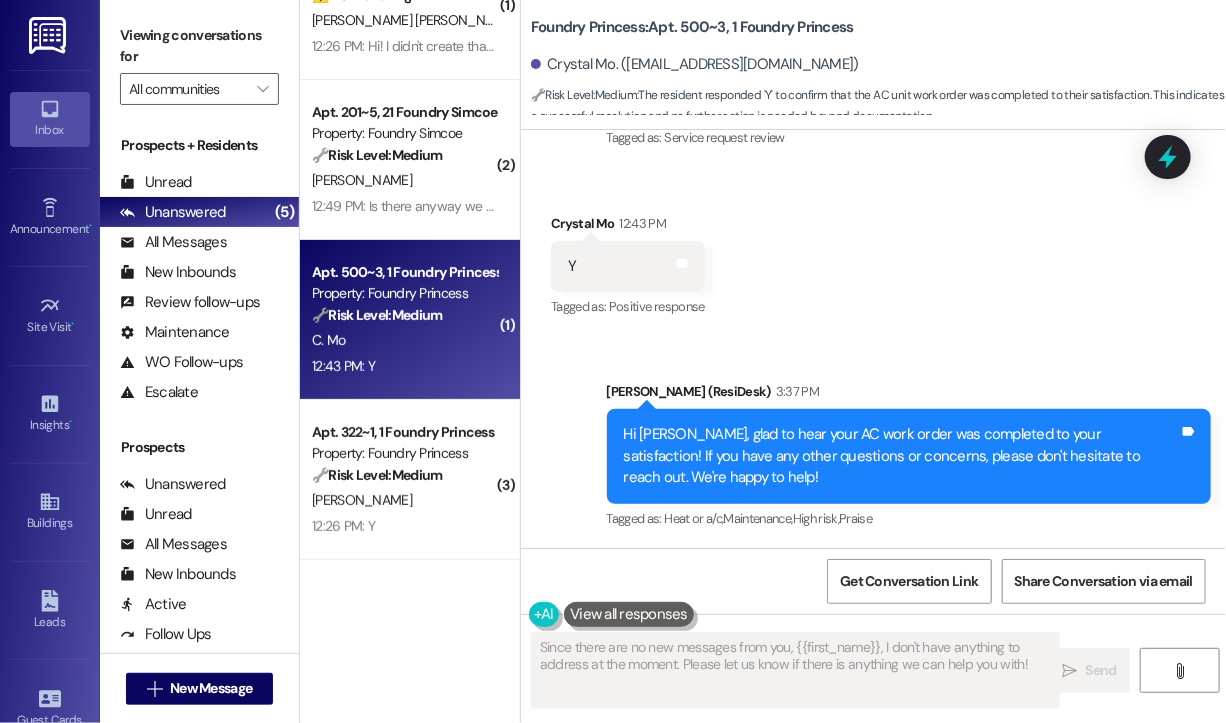 scroll, scrollTop: 79, scrollLeft: 0, axis: vertical 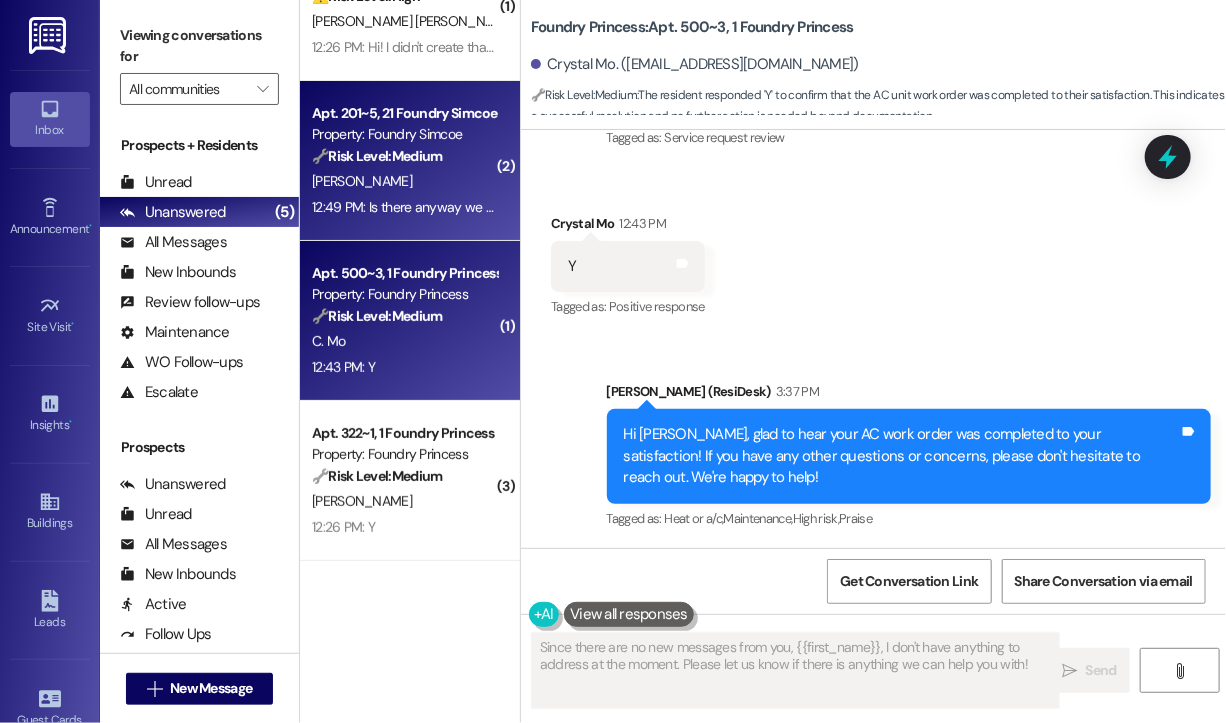 click on "12:49 PM: Is there anyway we can do it [DATE]? Or is it too late 12:49 PM: Is there anyway we can do it [DATE]? Or is it too late" at bounding box center [404, 207] 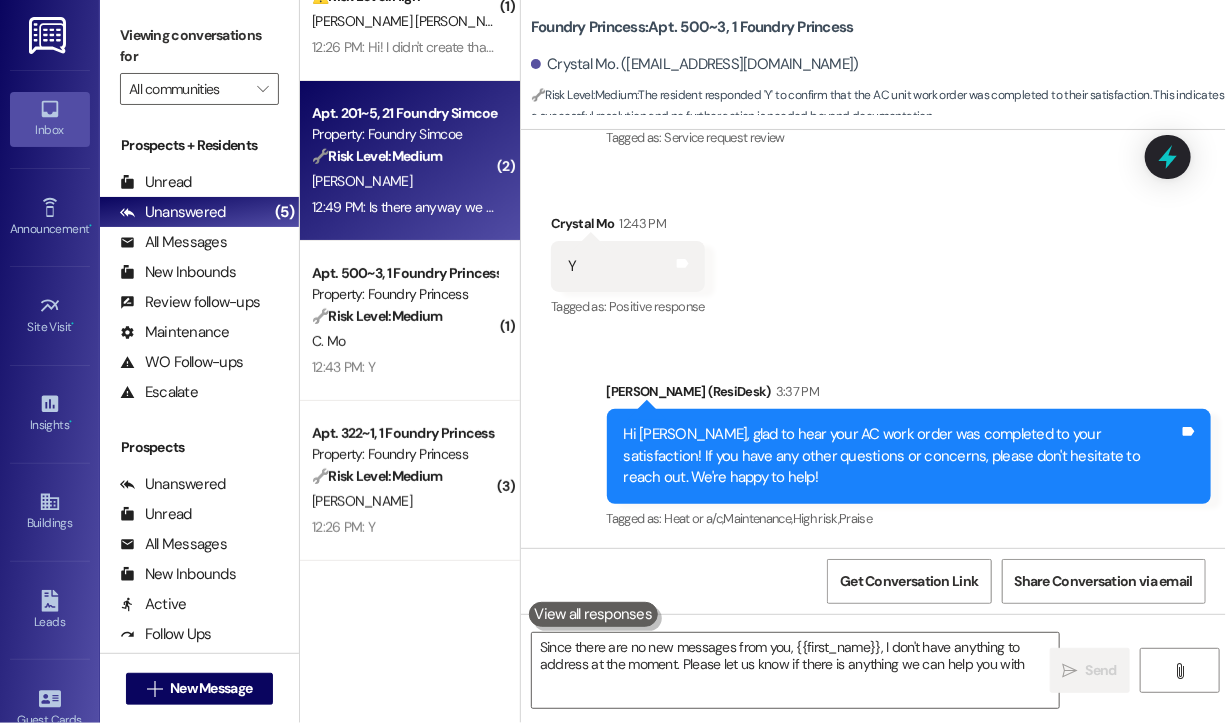 type on "Since there are no new messages from you, {{first_name}}, I don't have anything to address at the moment. Please let us know if there is anything we can help you with!" 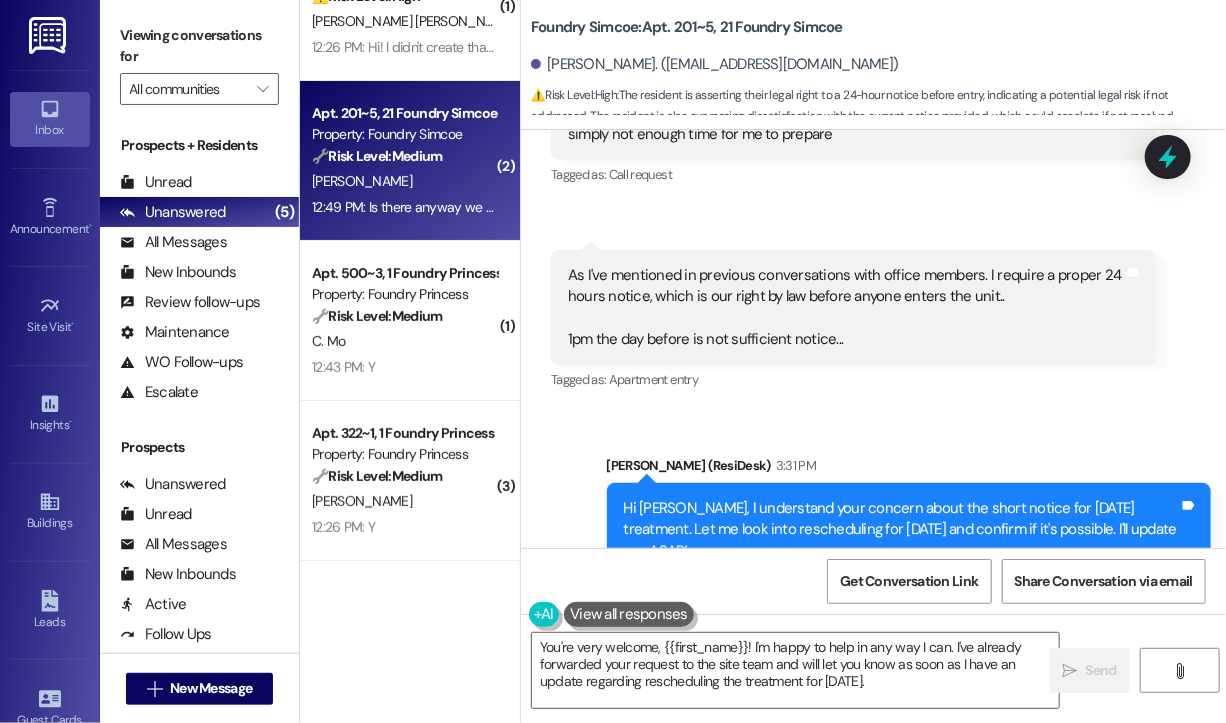 scroll, scrollTop: 41056, scrollLeft: 0, axis: vertical 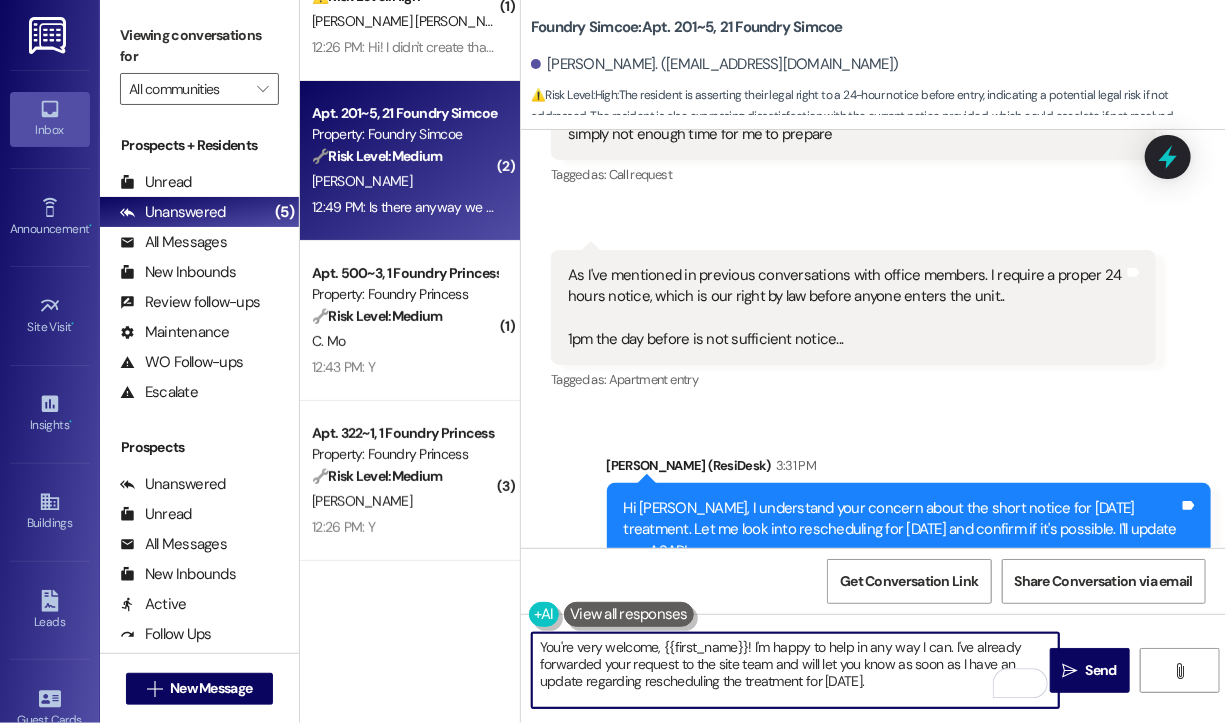 drag, startPoint x: 891, startPoint y: 689, endPoint x: 745, endPoint y: 642, distance: 153.37862 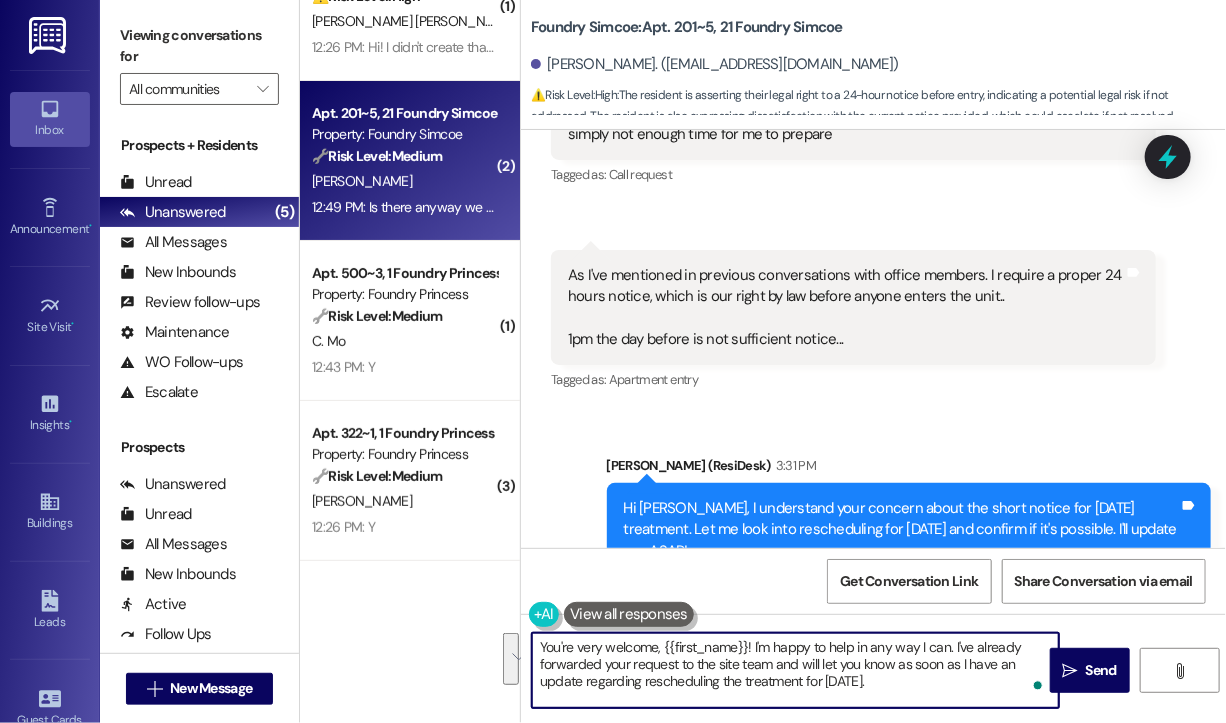 type on "You're very welcome, {{first_name}}!" 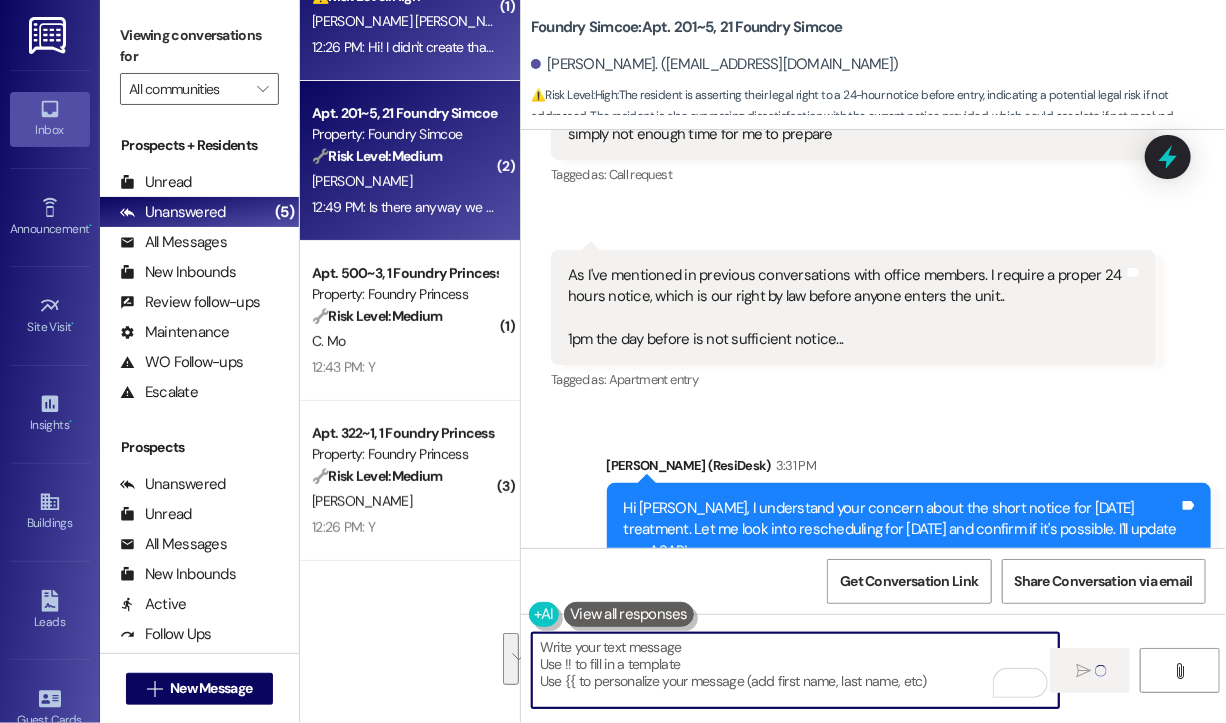 click on "12:26 PM: Hi! I didn't create that work order actually.  12:26 PM: Hi! I didn't create that work order actually." at bounding box center [459, 47] 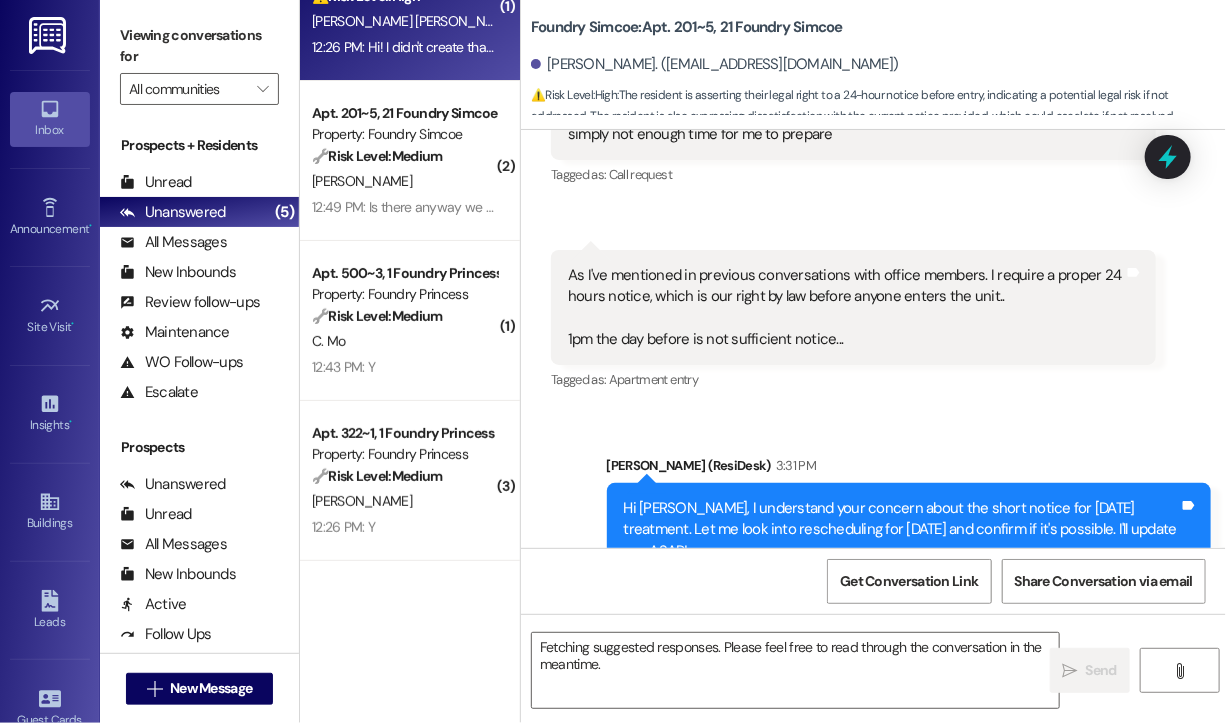 scroll, scrollTop: 41056, scrollLeft: 0, axis: vertical 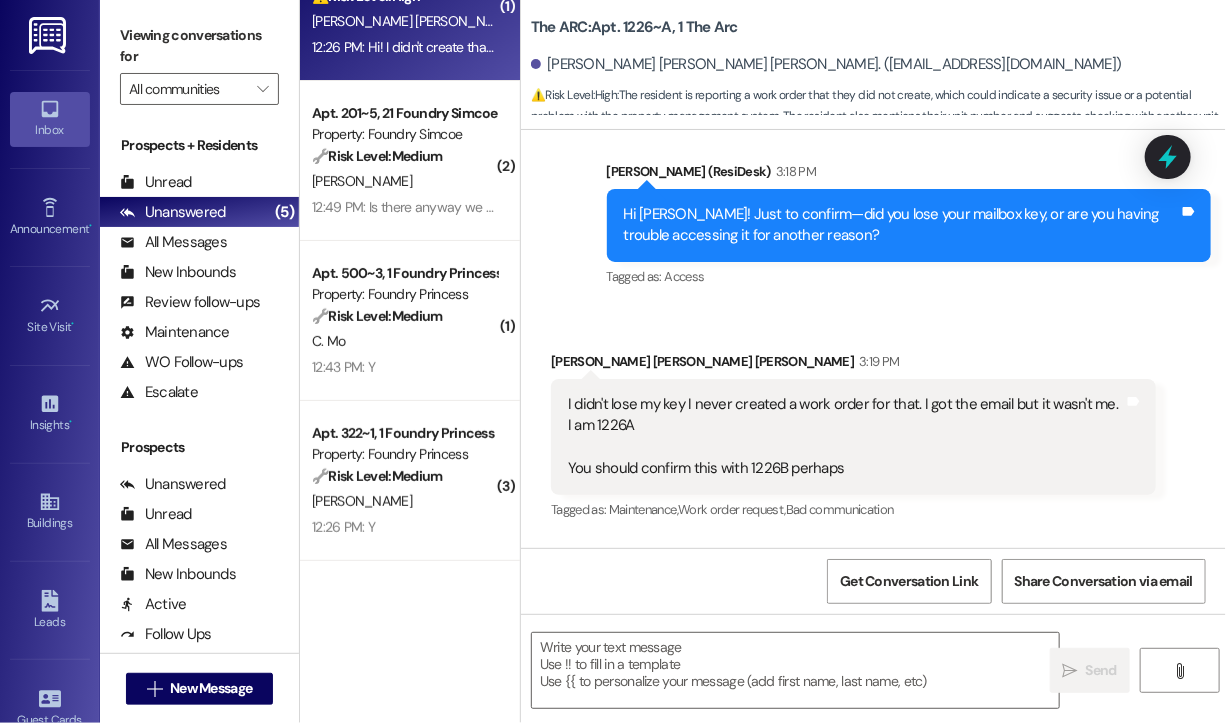 type on "Fetching suggested responses. Please feel free to read through the conversation in the meantime." 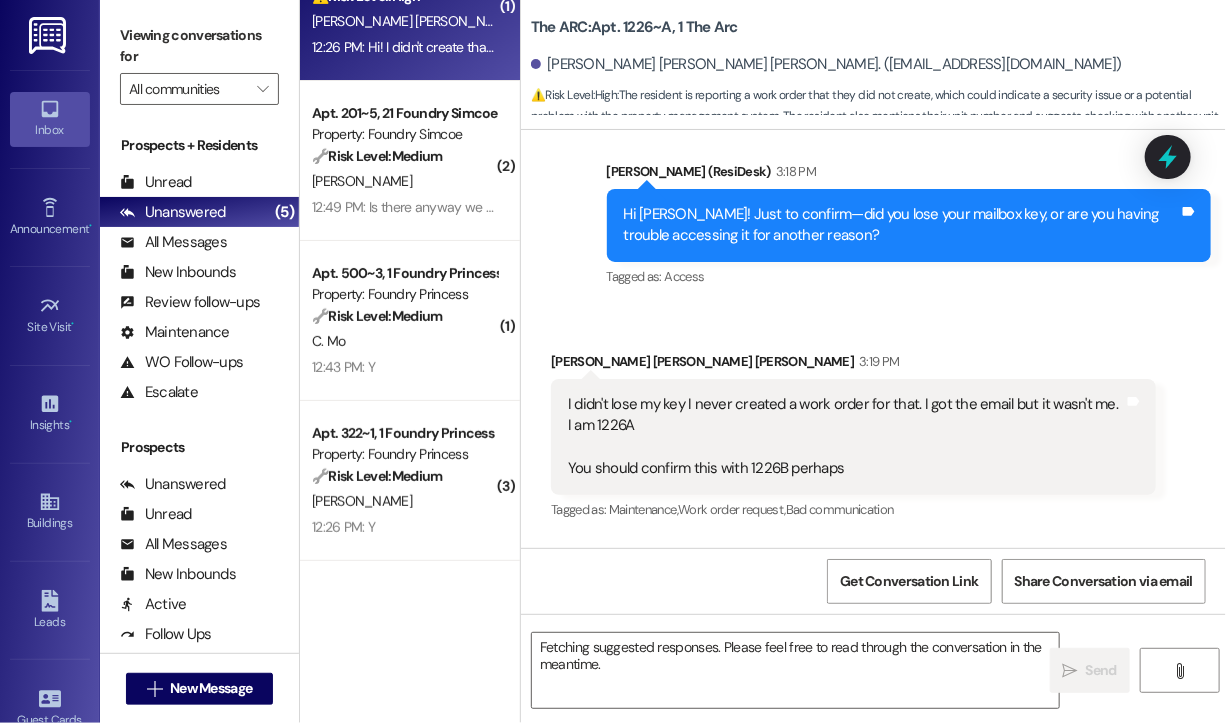 scroll, scrollTop: 6636, scrollLeft: 0, axis: vertical 